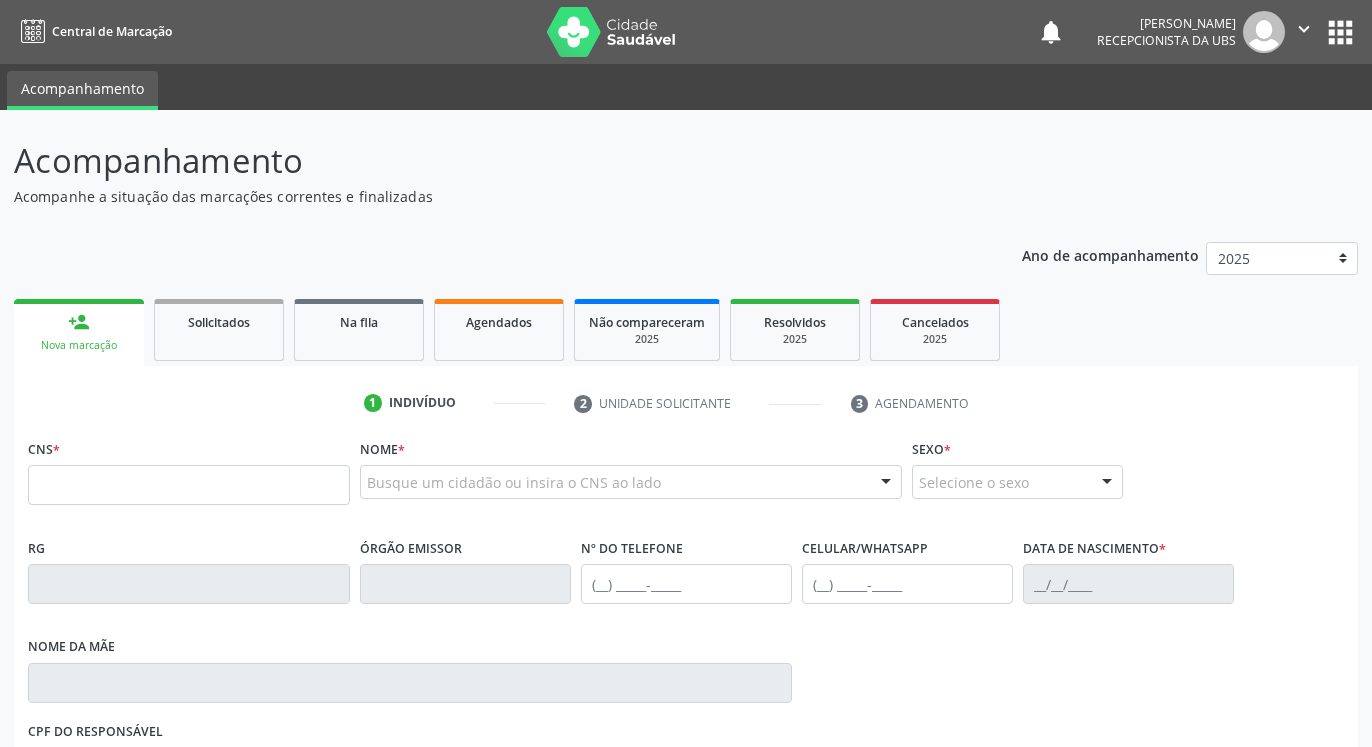scroll, scrollTop: 0, scrollLeft: 0, axis: both 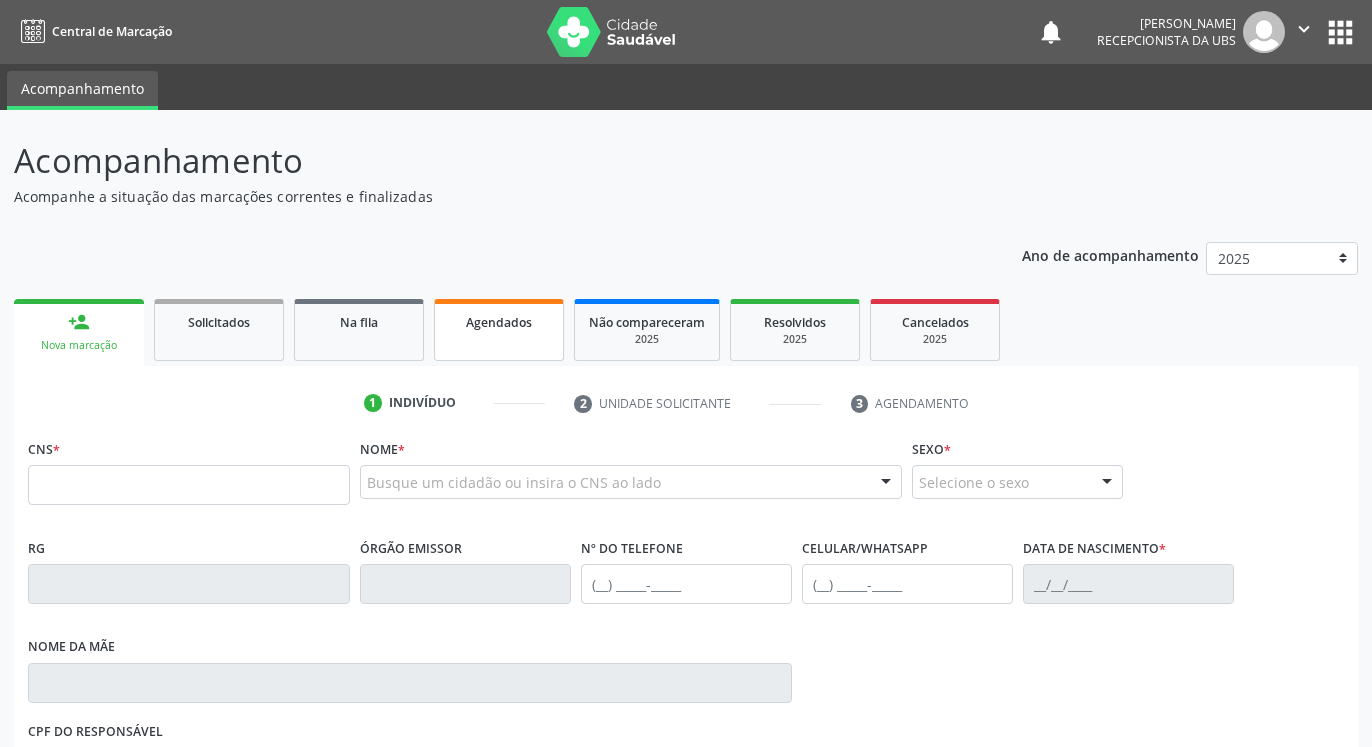 click on "Agendados" at bounding box center [499, 321] 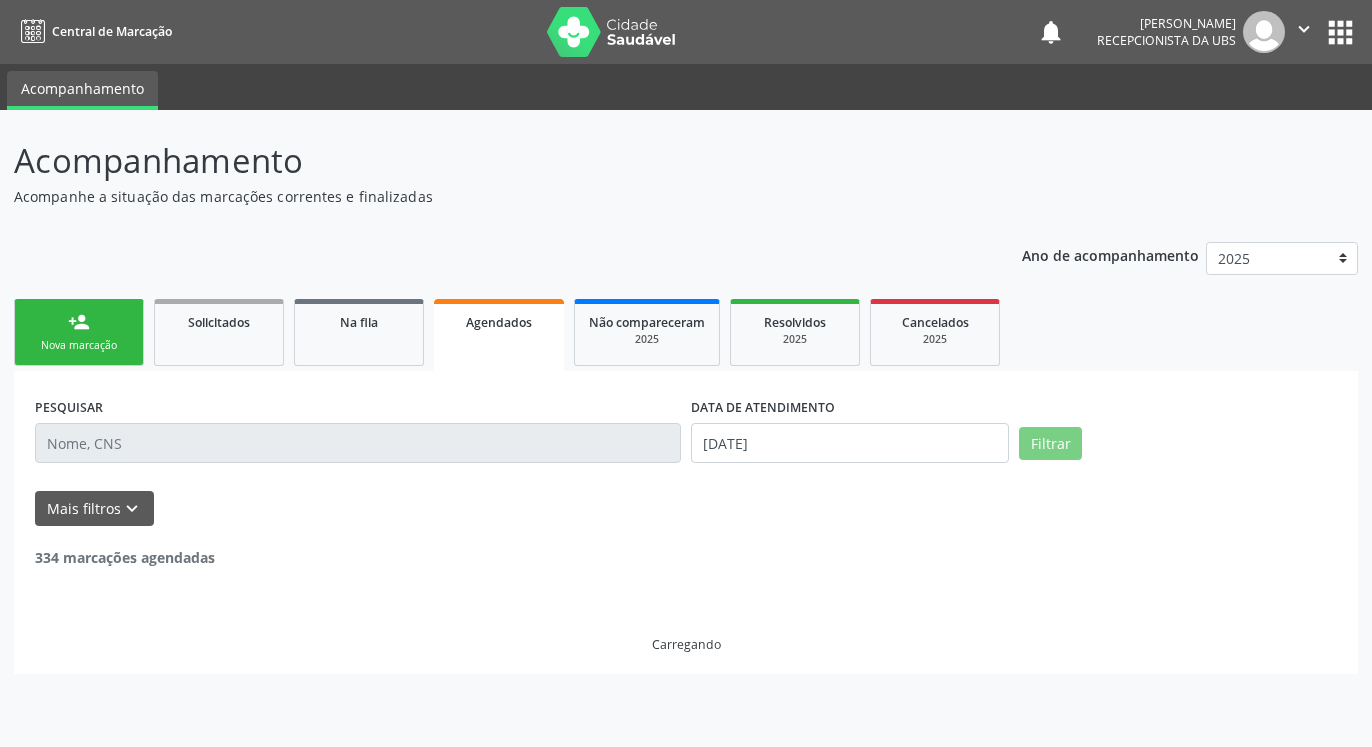 click at bounding box center [358, 443] 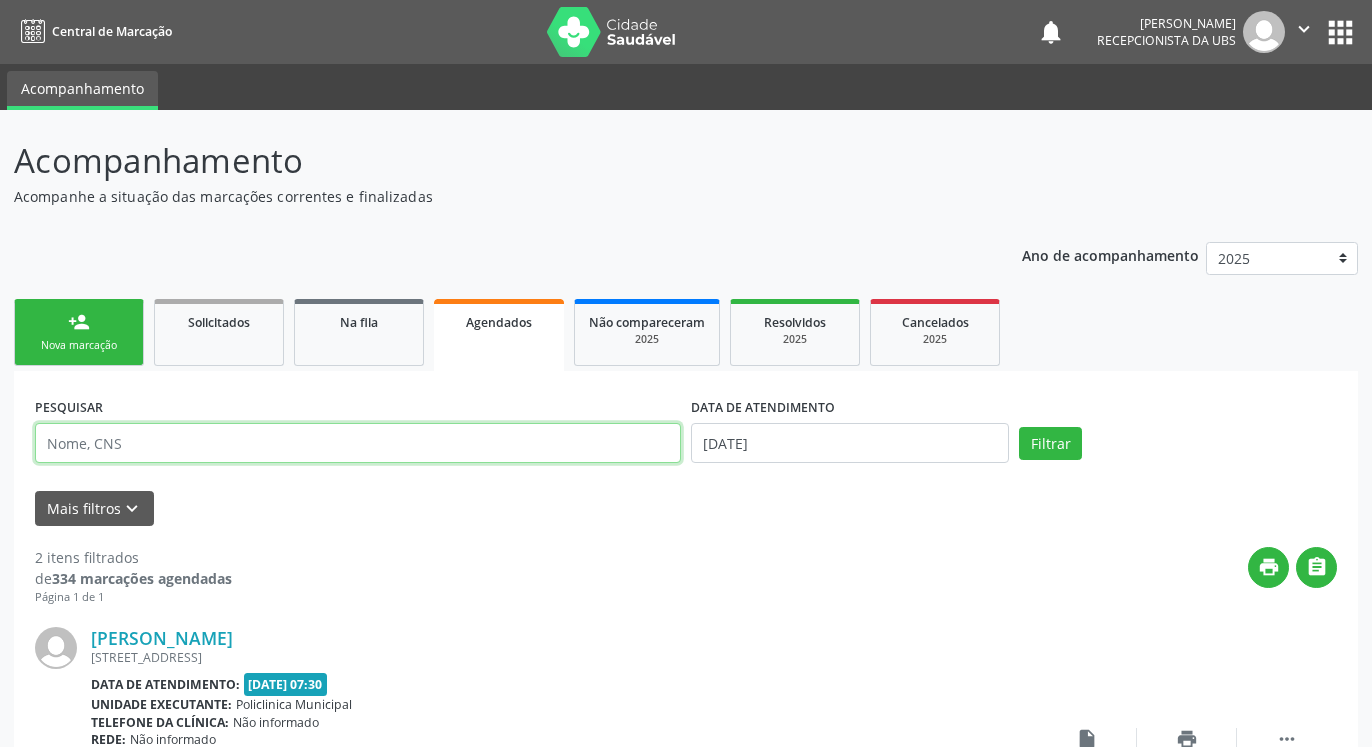 click at bounding box center [358, 443] 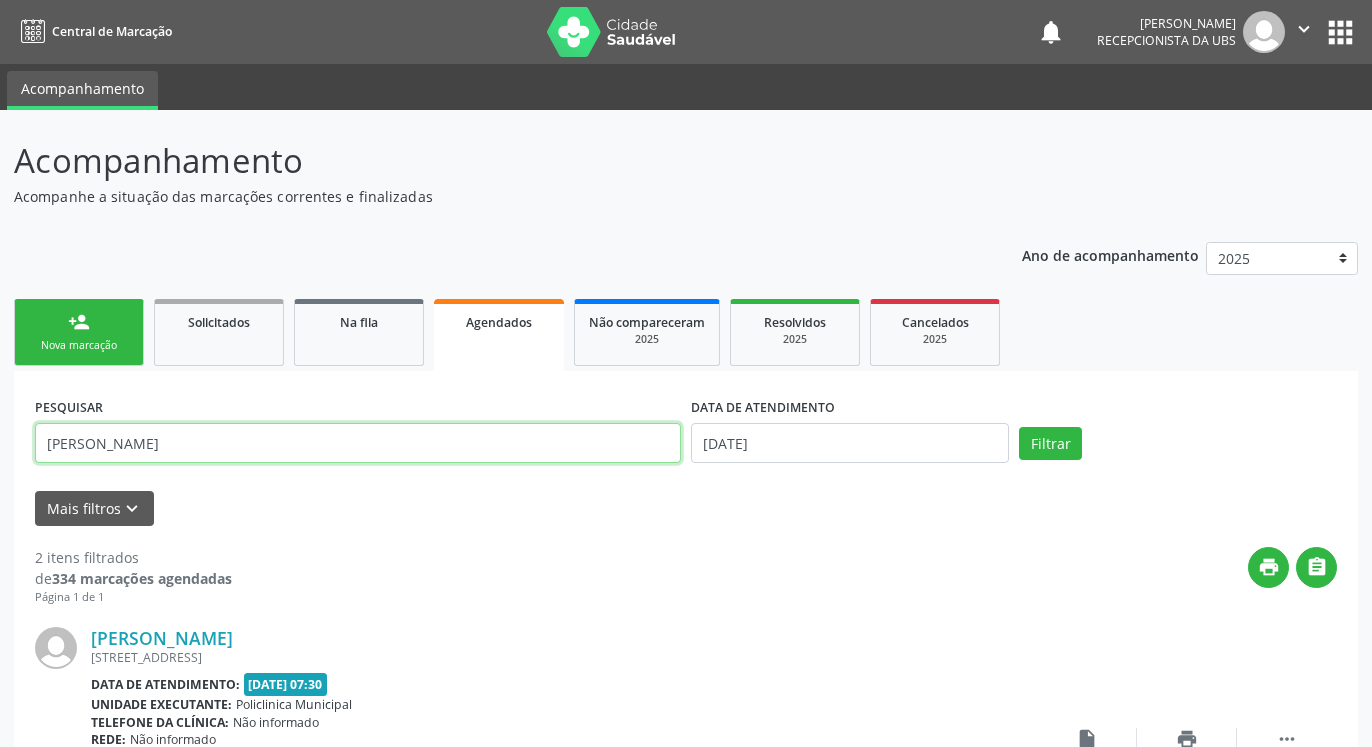 type on "[PERSON_NAME]" 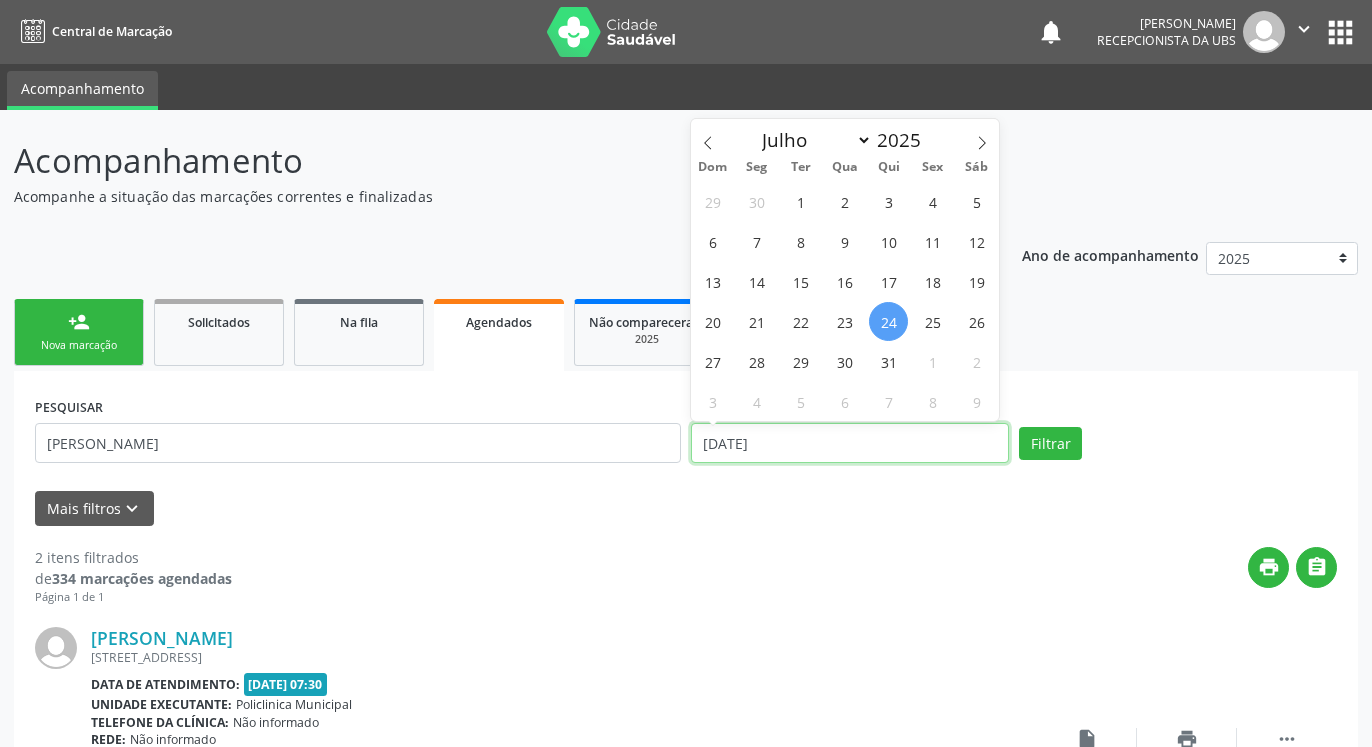 click on "[DATE]" at bounding box center (850, 443) 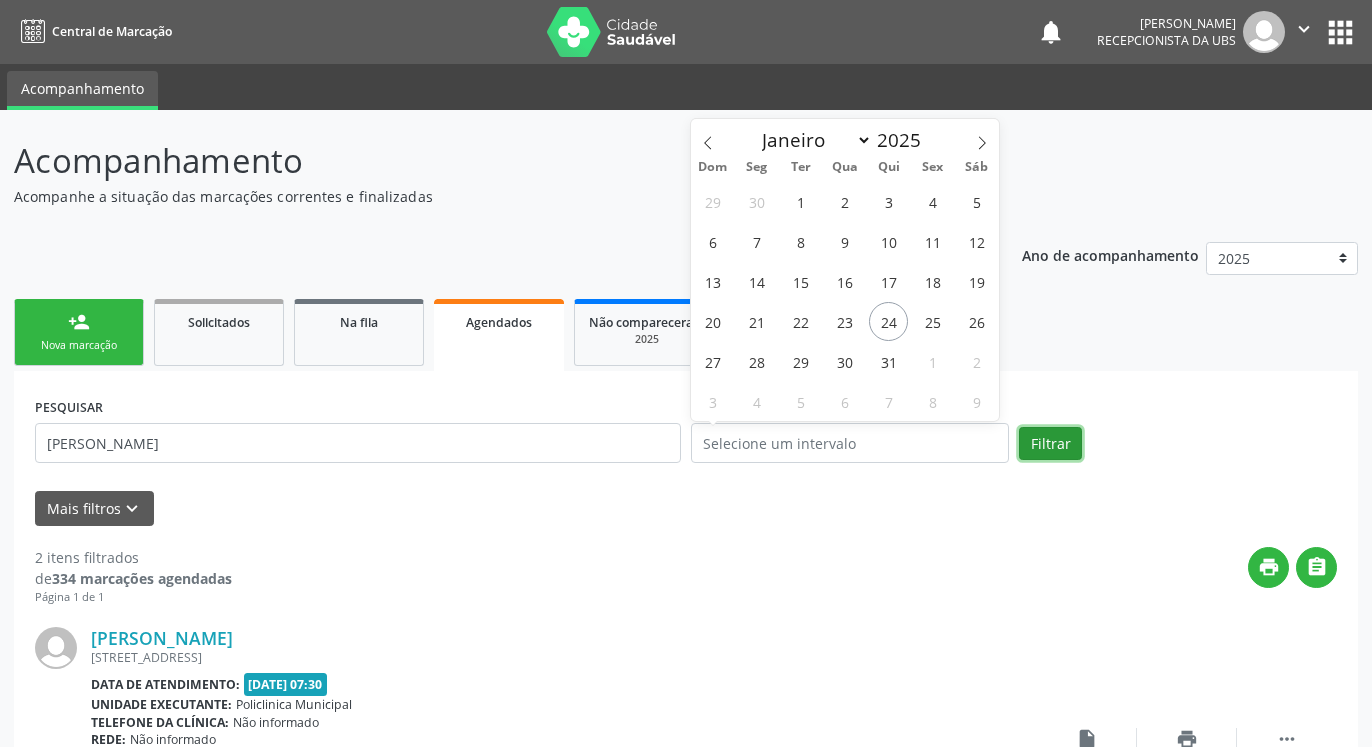 click on "Filtrar" at bounding box center (1050, 444) 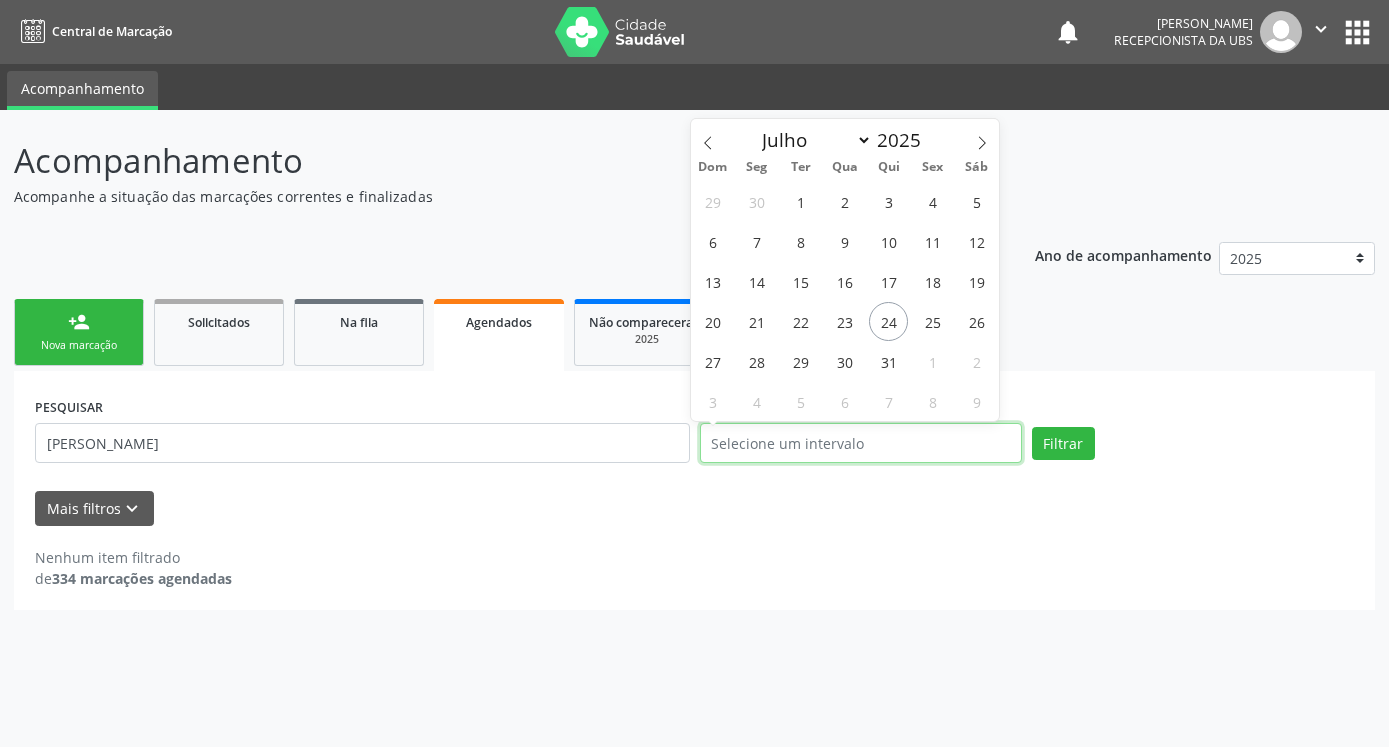 click at bounding box center (861, 443) 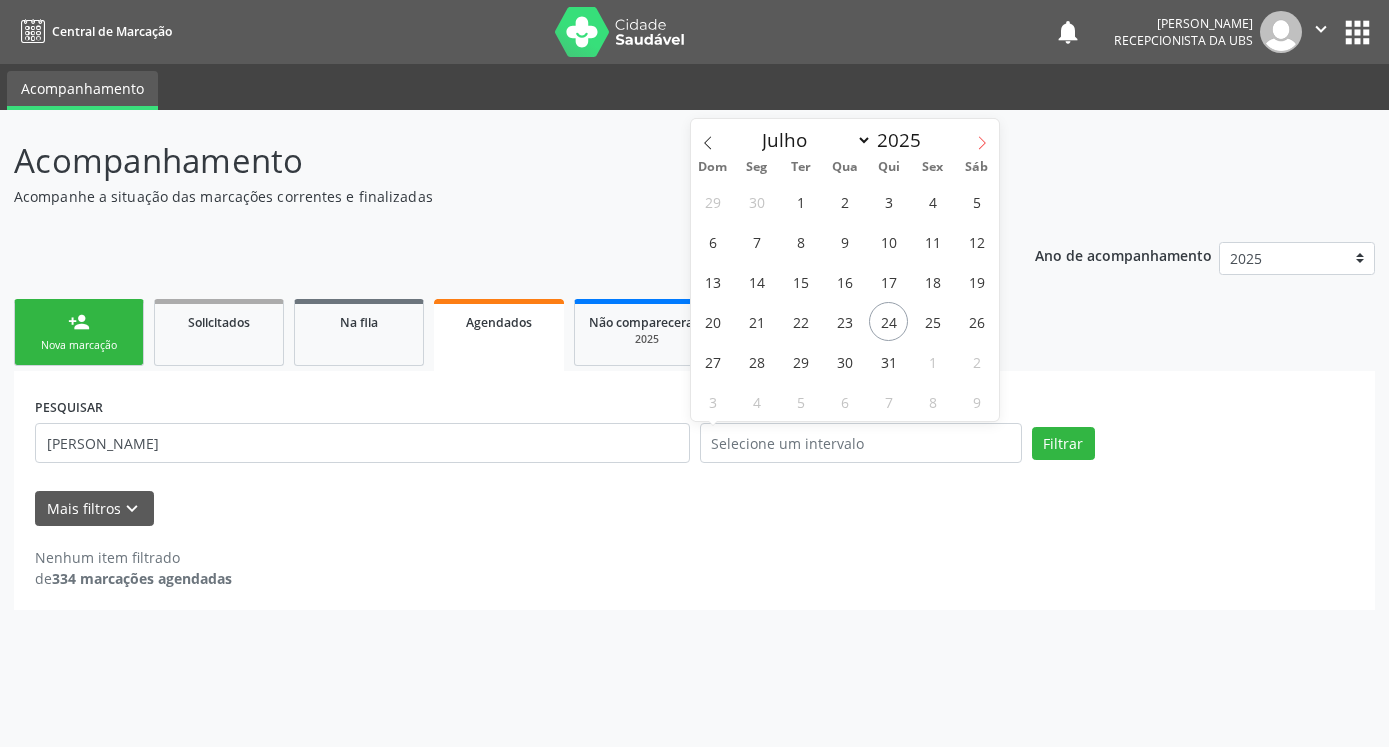 click 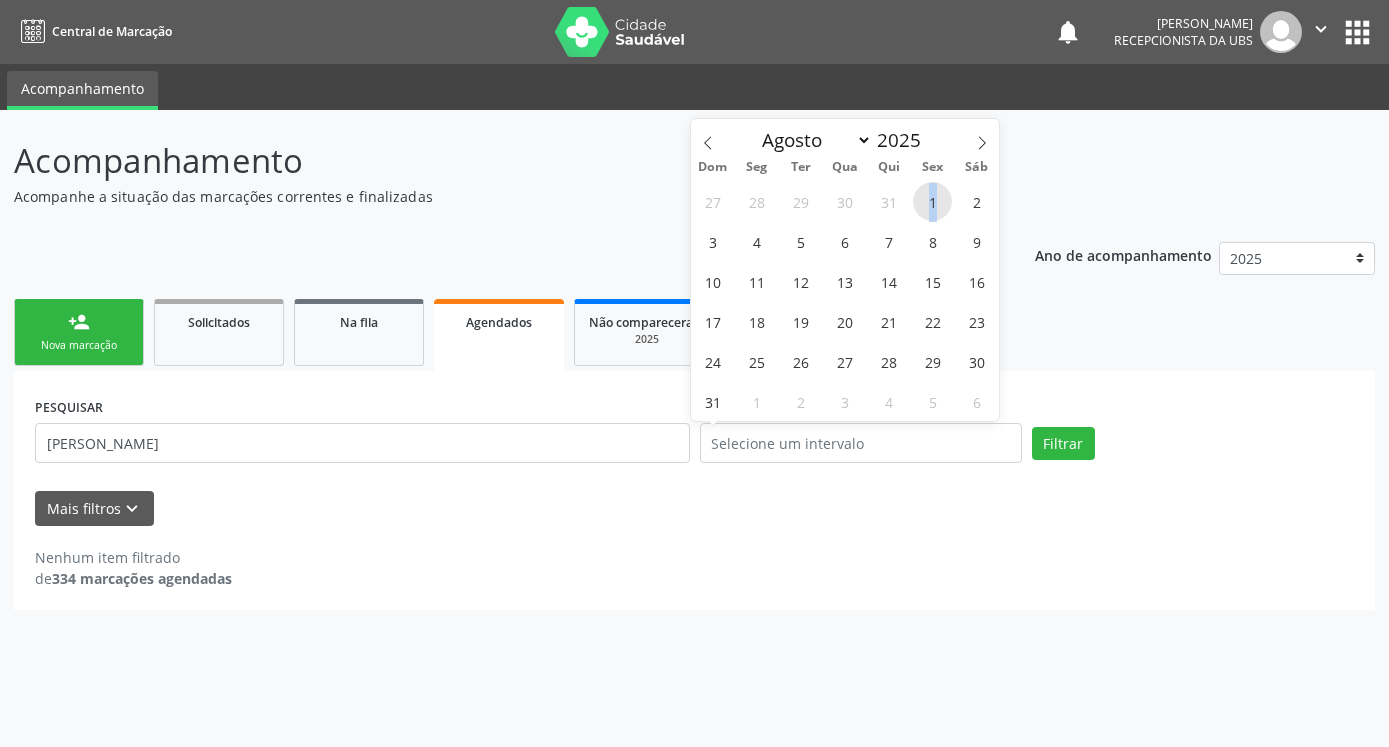 click on "1" at bounding box center [932, 201] 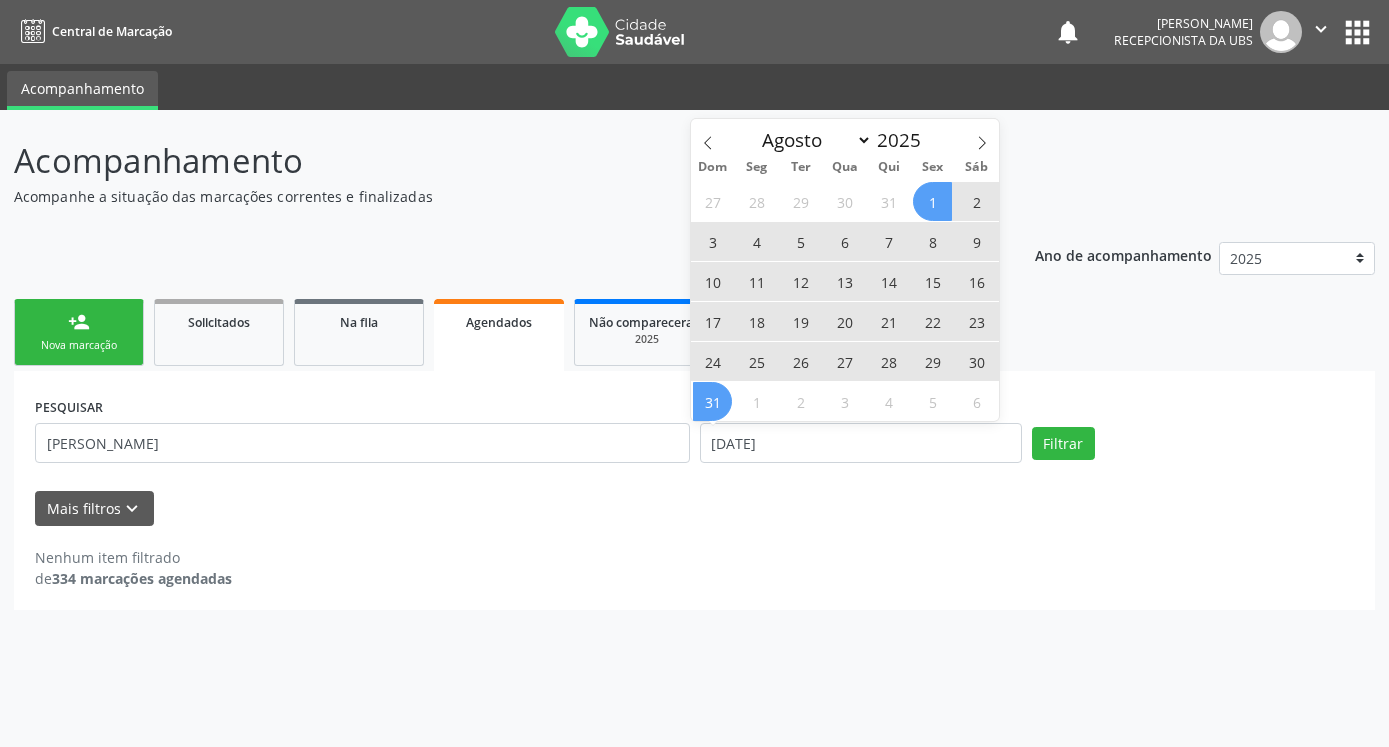click on "31" at bounding box center [712, 401] 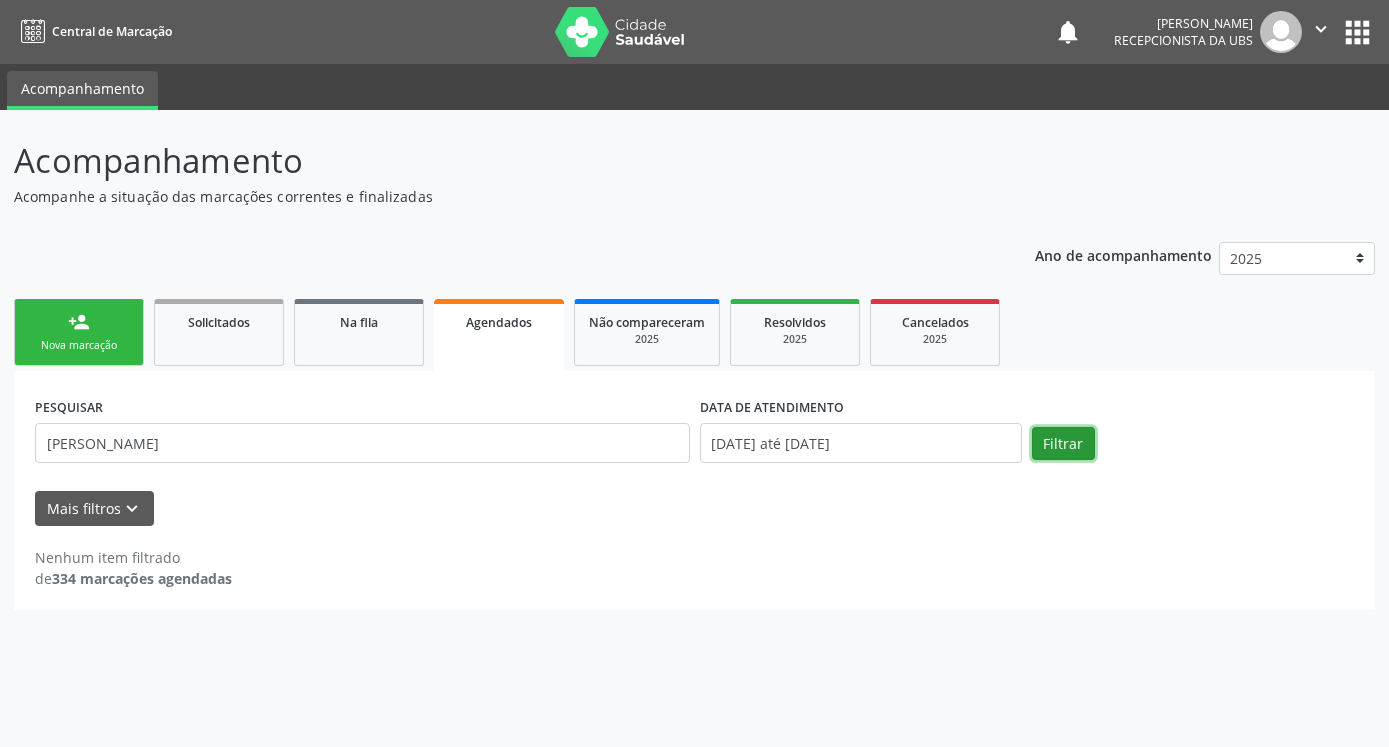 click on "Filtrar" at bounding box center (1063, 444) 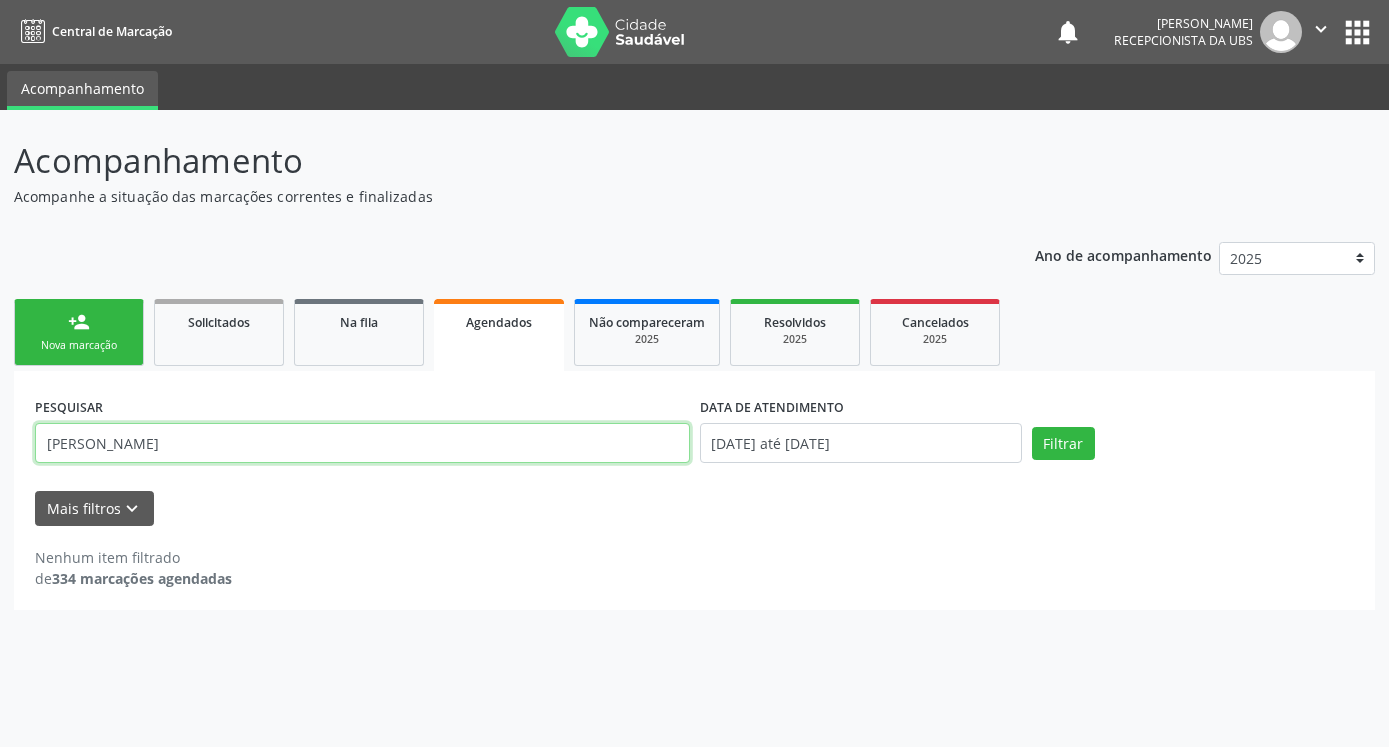 drag, startPoint x: 157, startPoint y: 448, endPoint x: -23, endPoint y: 469, distance: 181.22086 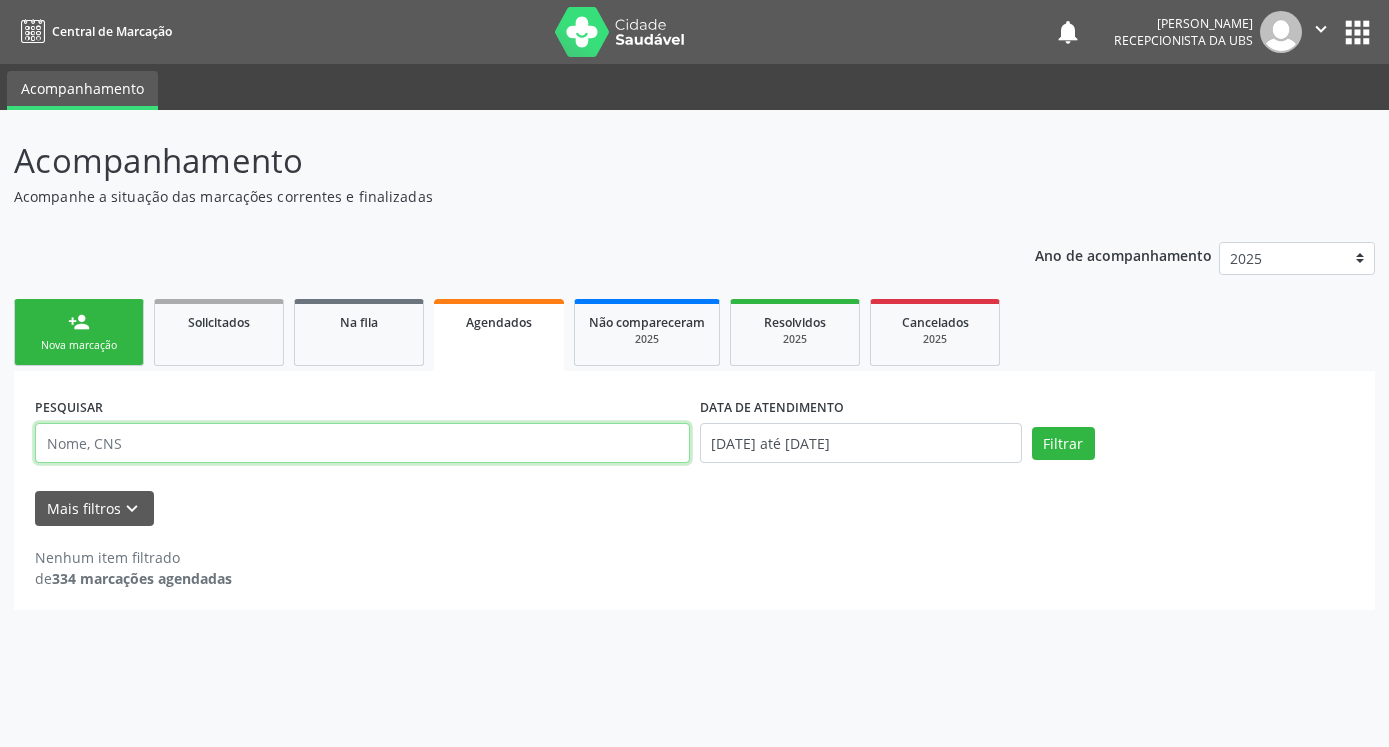 type 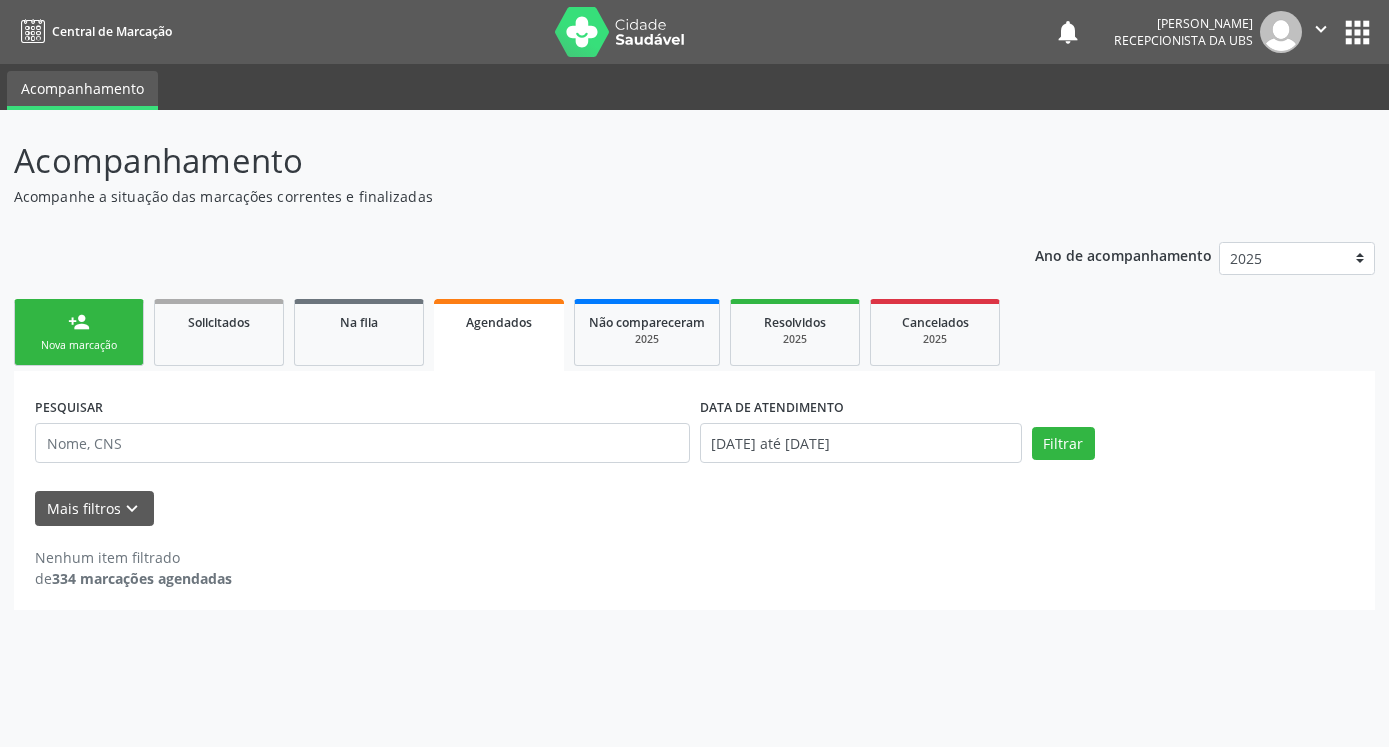 click on "person_add
Nova marcação" at bounding box center (79, 332) 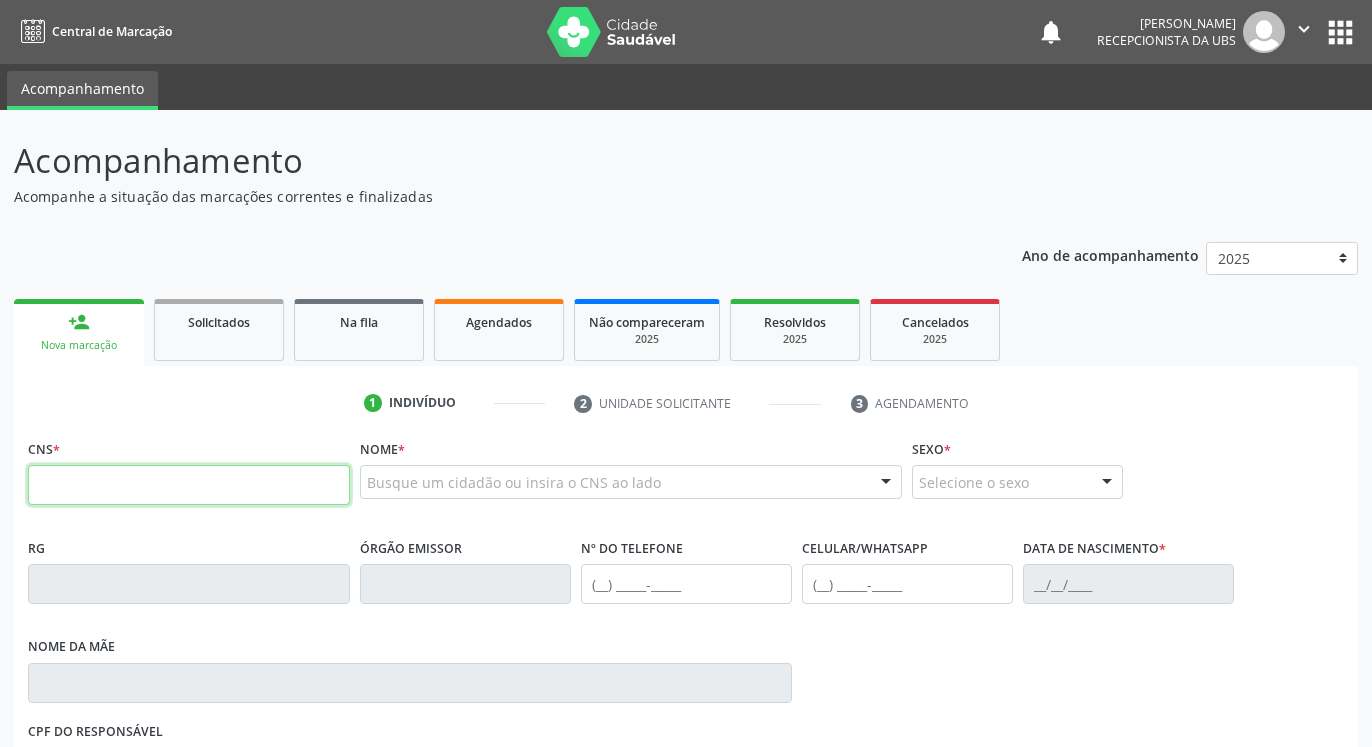 click at bounding box center (189, 485) 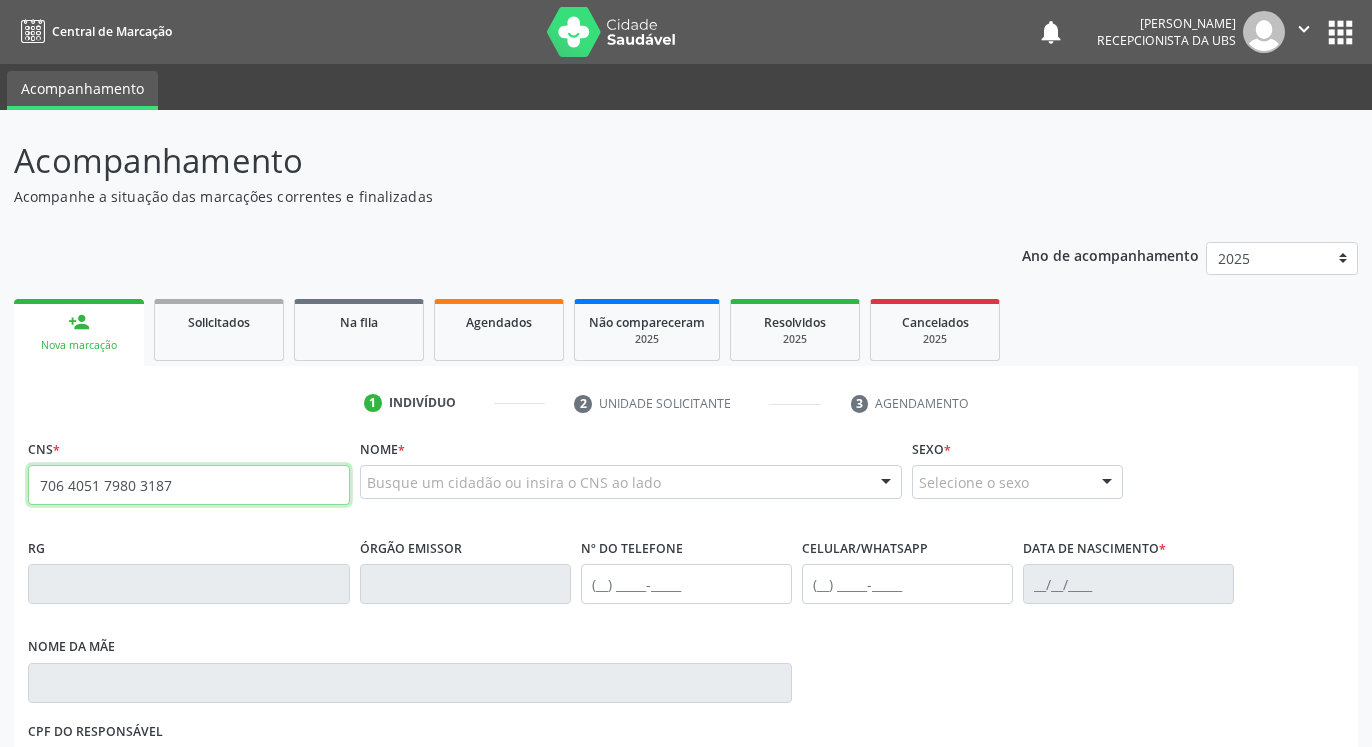 type on "706 4051 7980 3187" 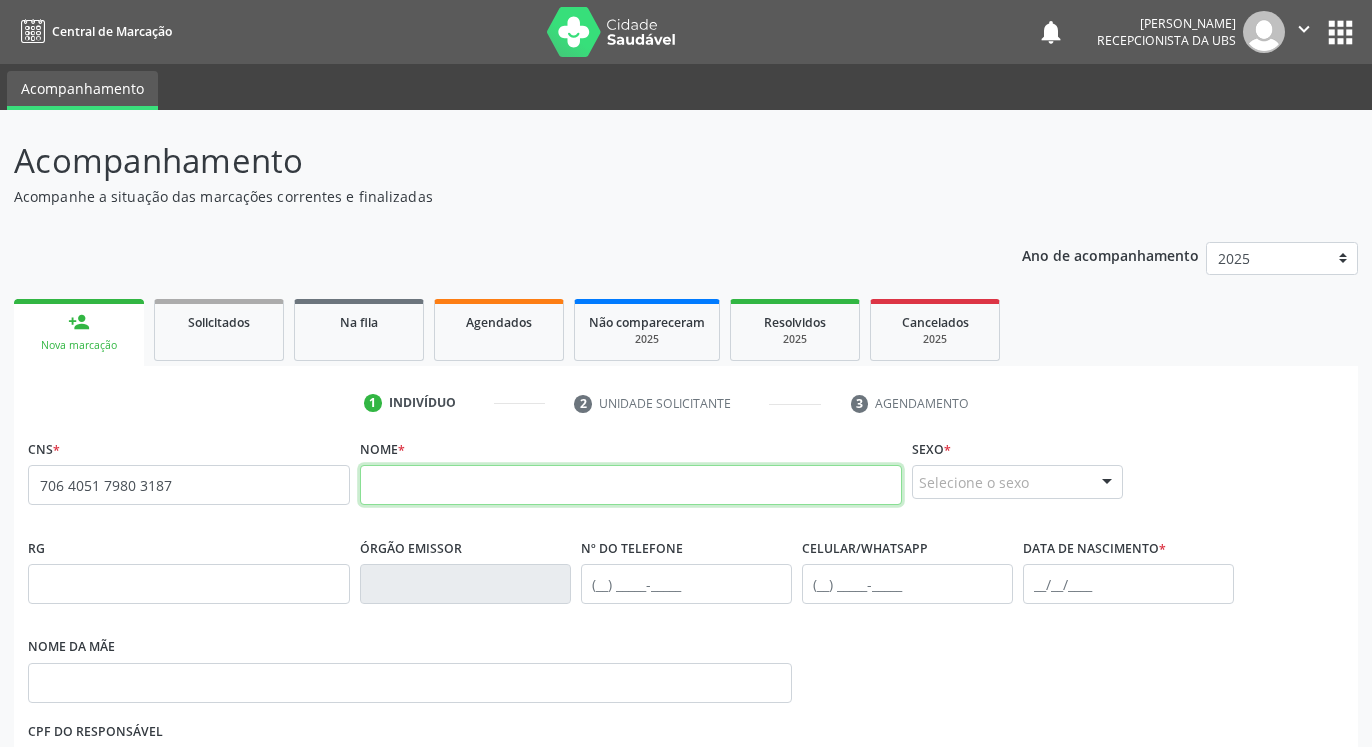 click at bounding box center (631, 485) 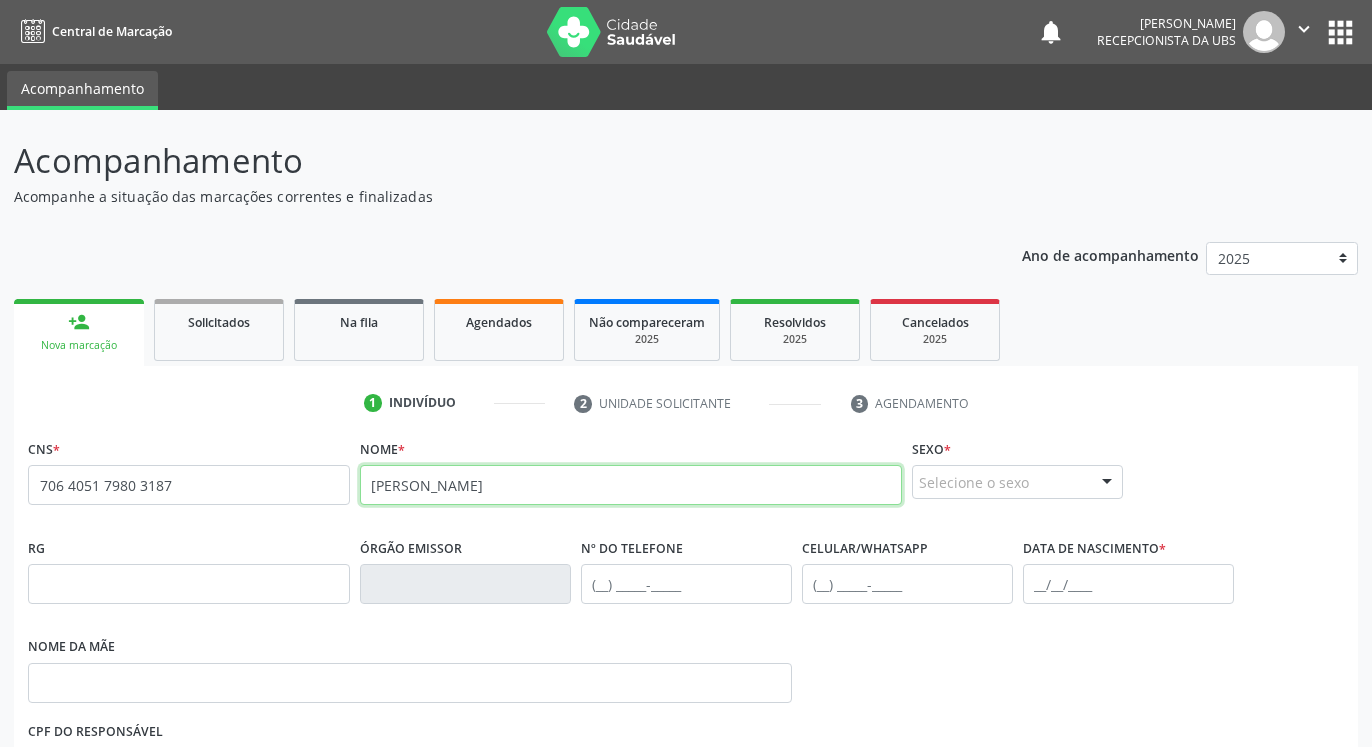 type on "[PERSON_NAME]" 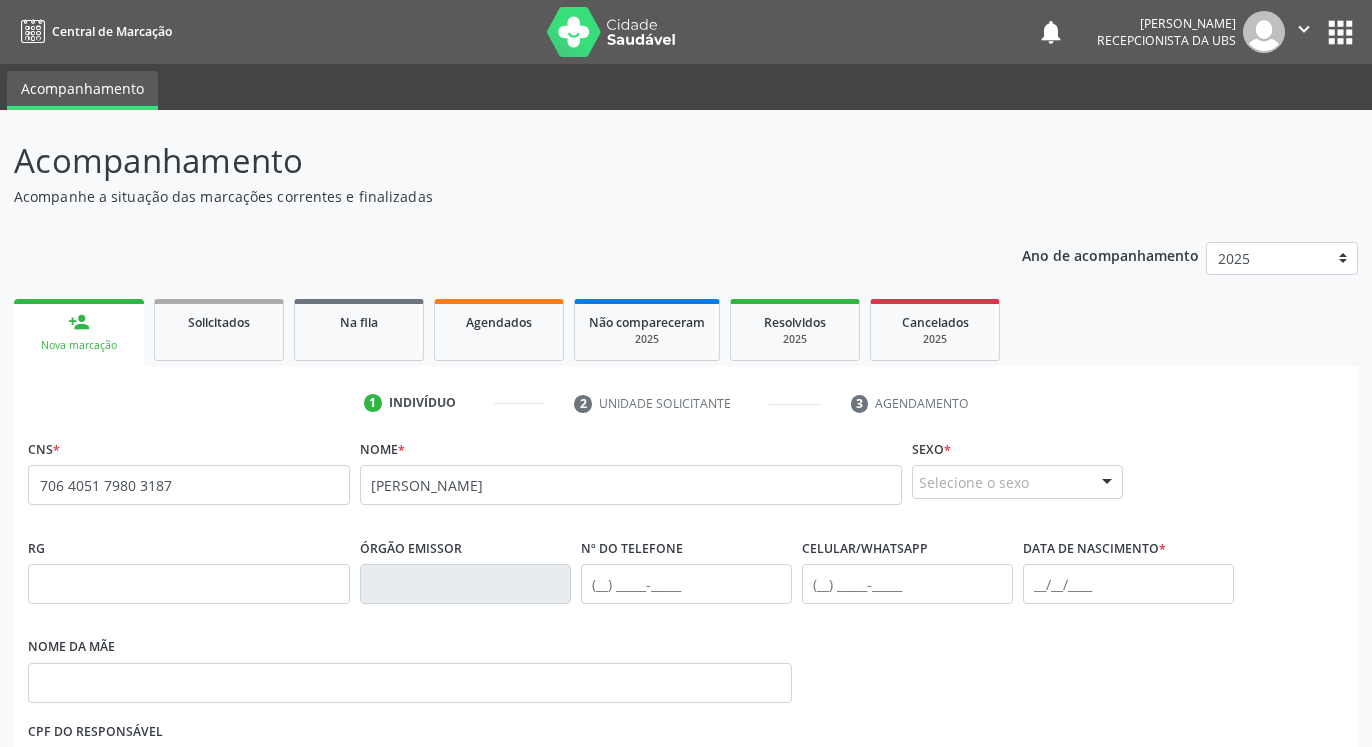 click on "Selecione o sexo" at bounding box center [1017, 482] 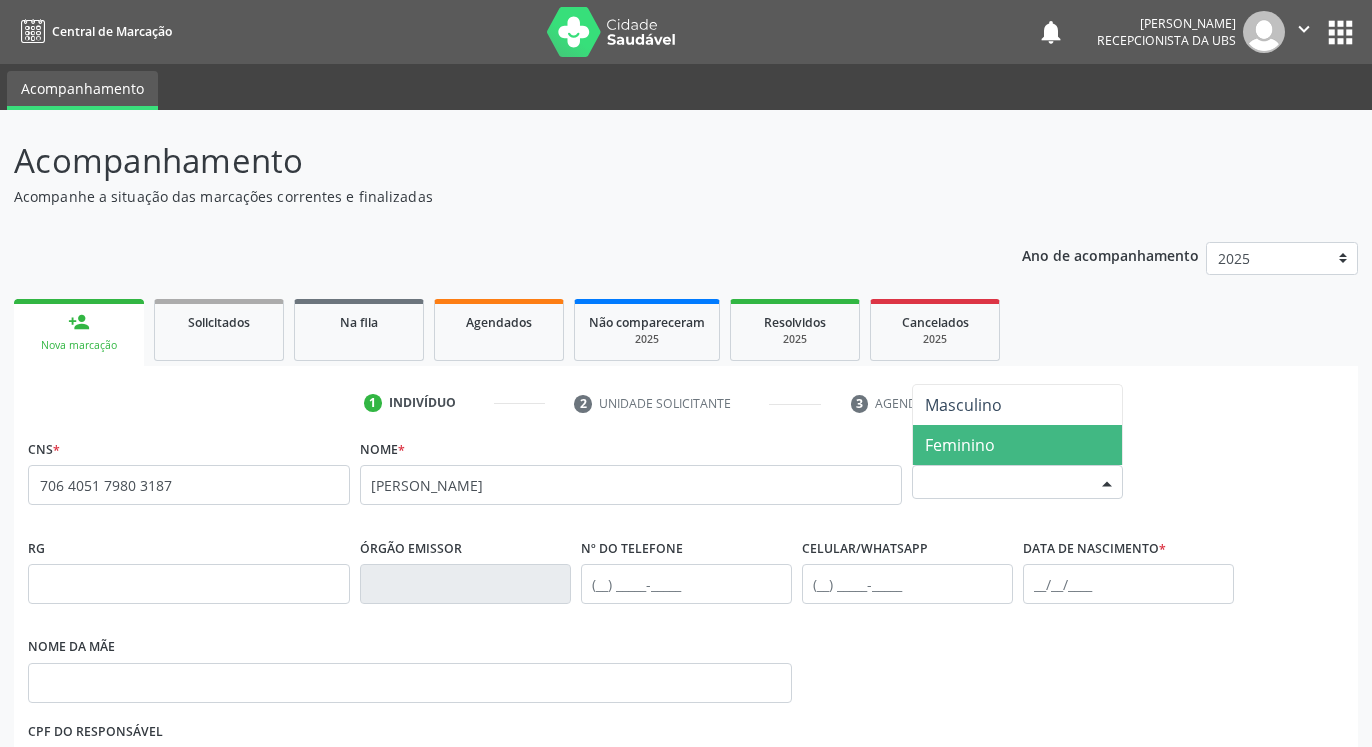 click on "Feminino" at bounding box center [1017, 445] 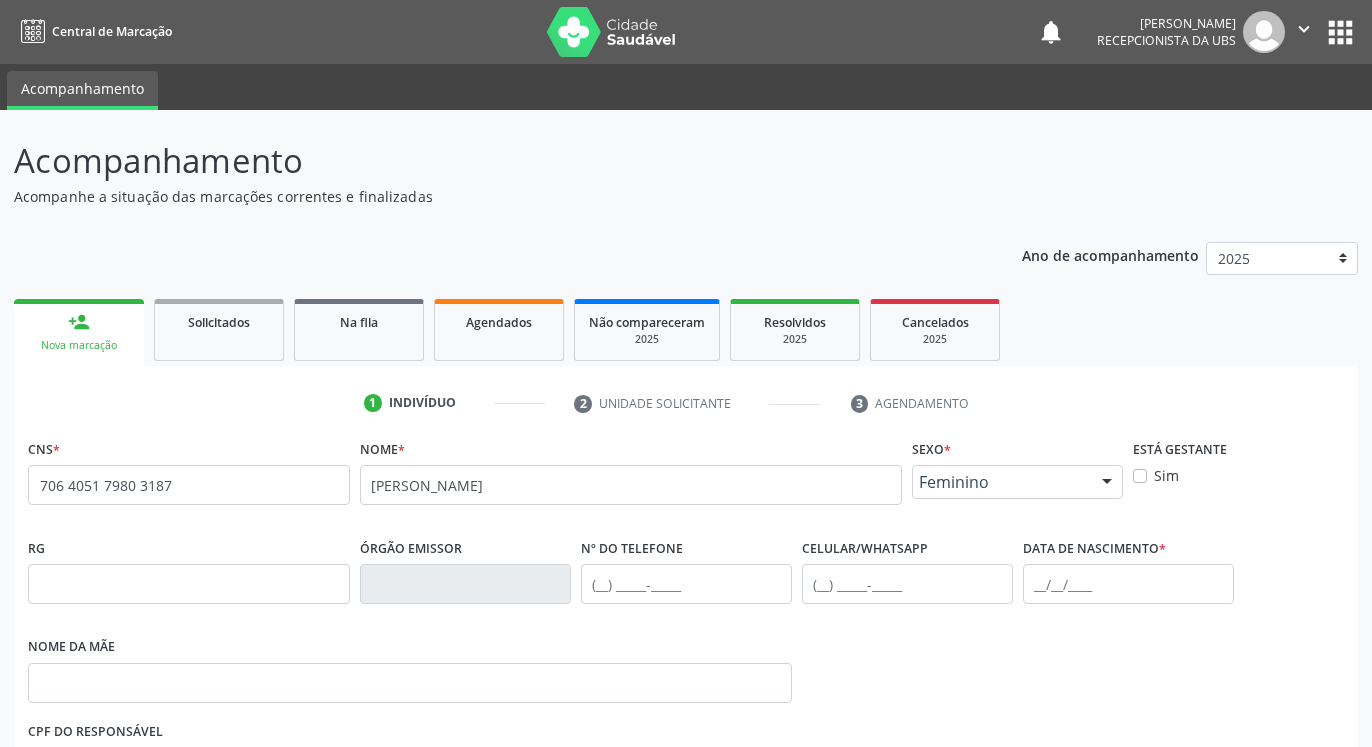 click on "Sim" at bounding box center (1238, 475) 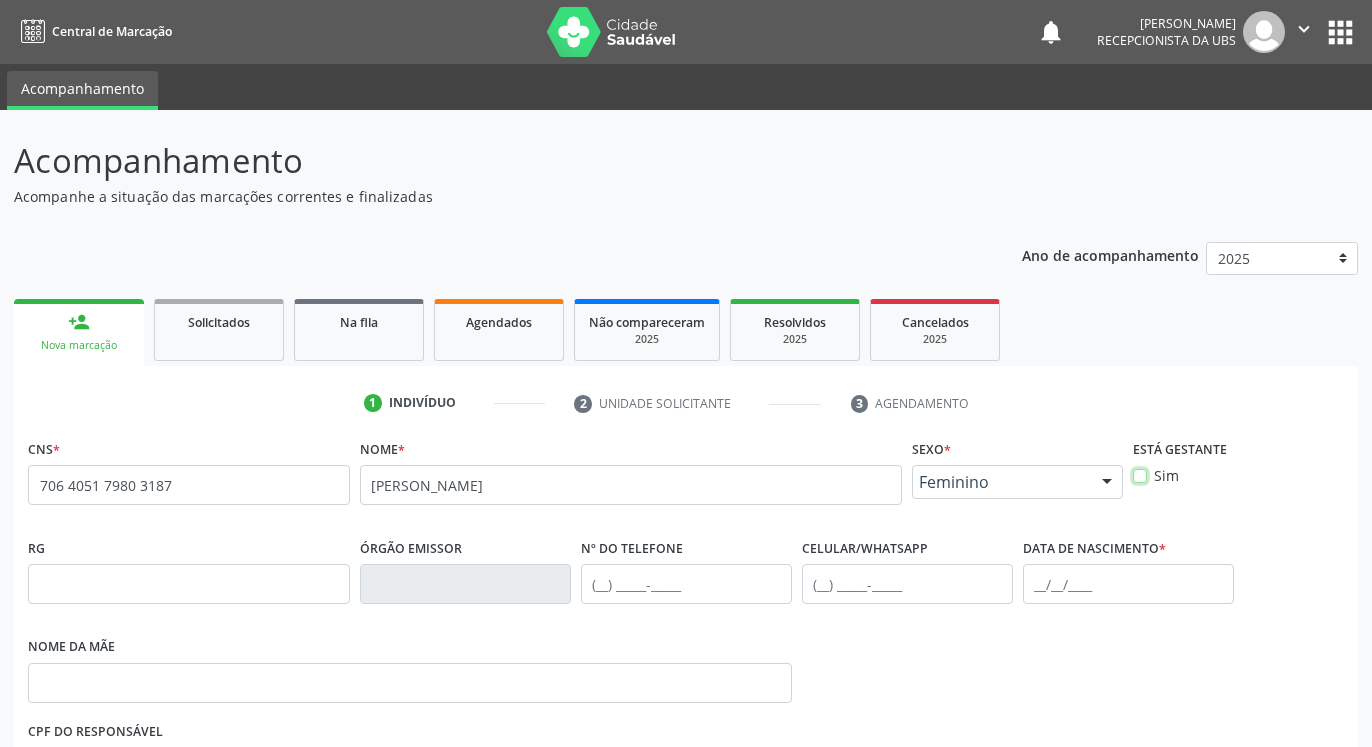 click on "Sim" at bounding box center (1140, 474) 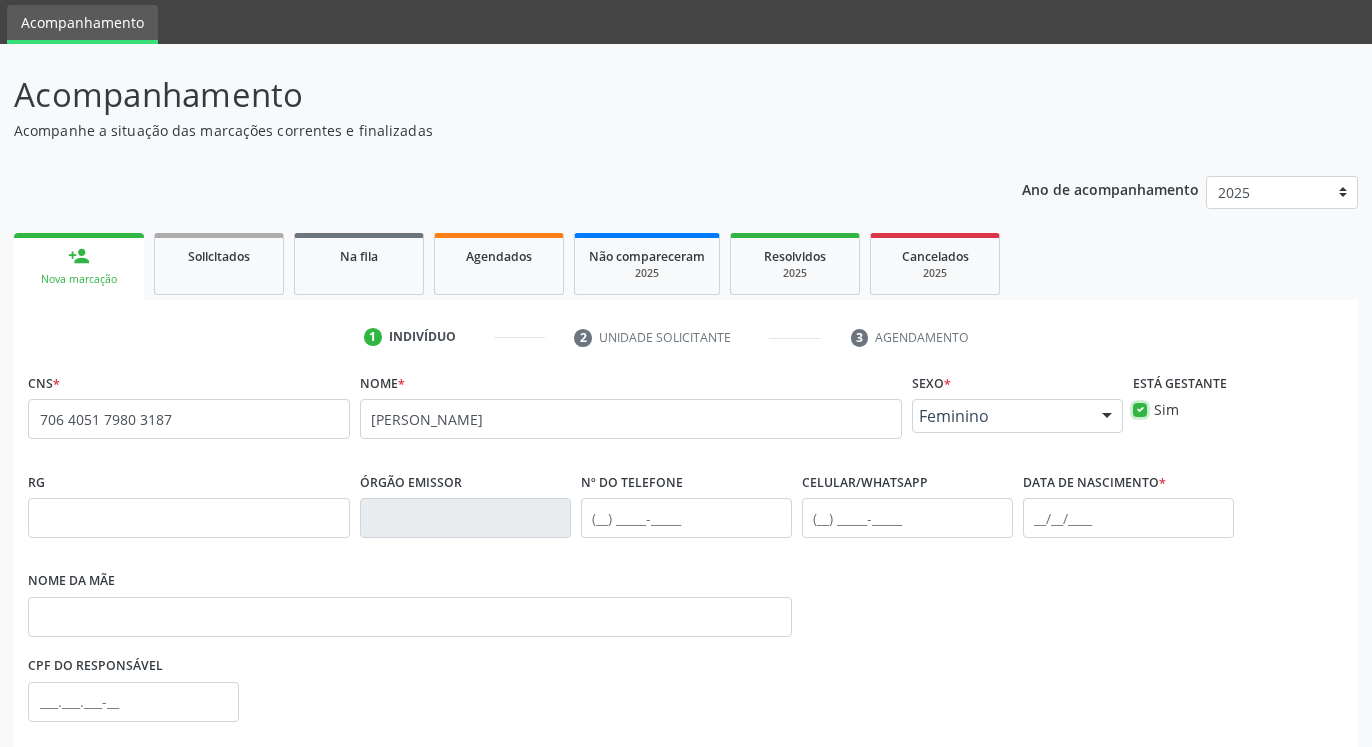 scroll, scrollTop: 204, scrollLeft: 0, axis: vertical 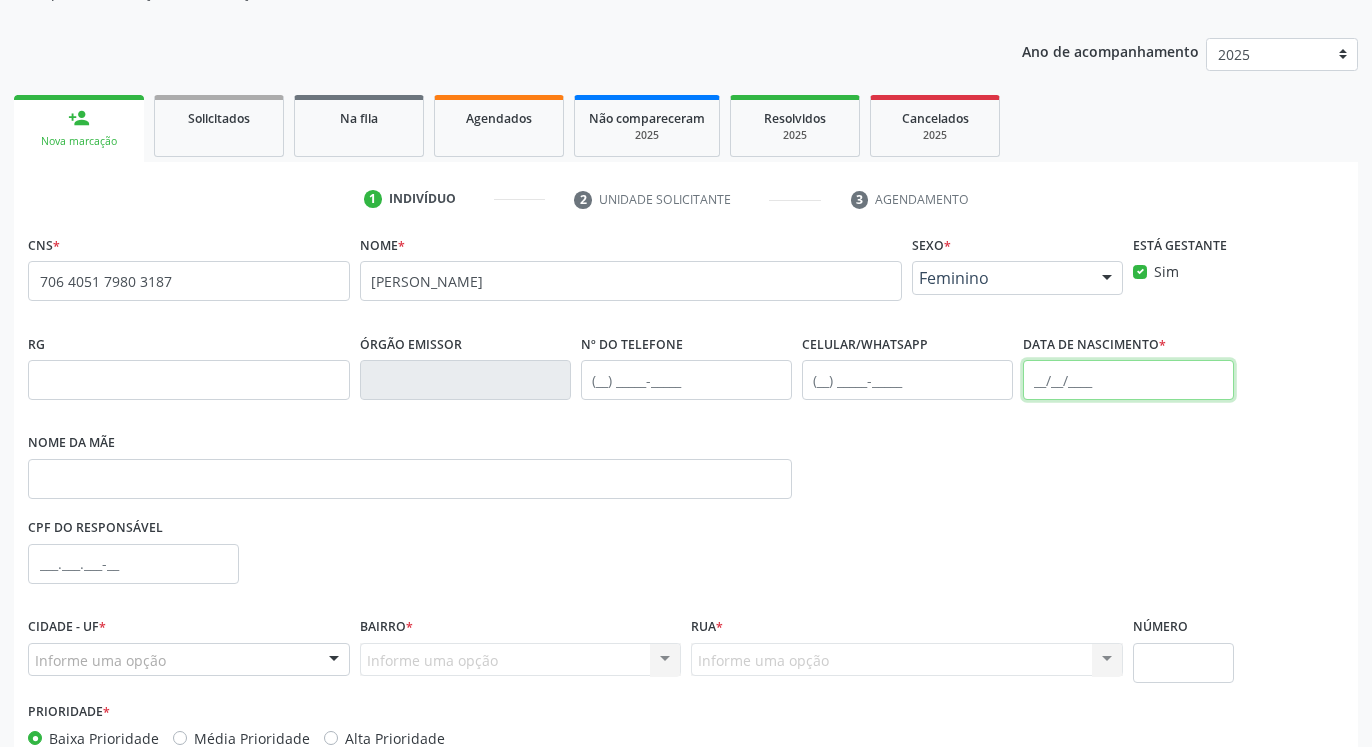 click at bounding box center (1128, 380) 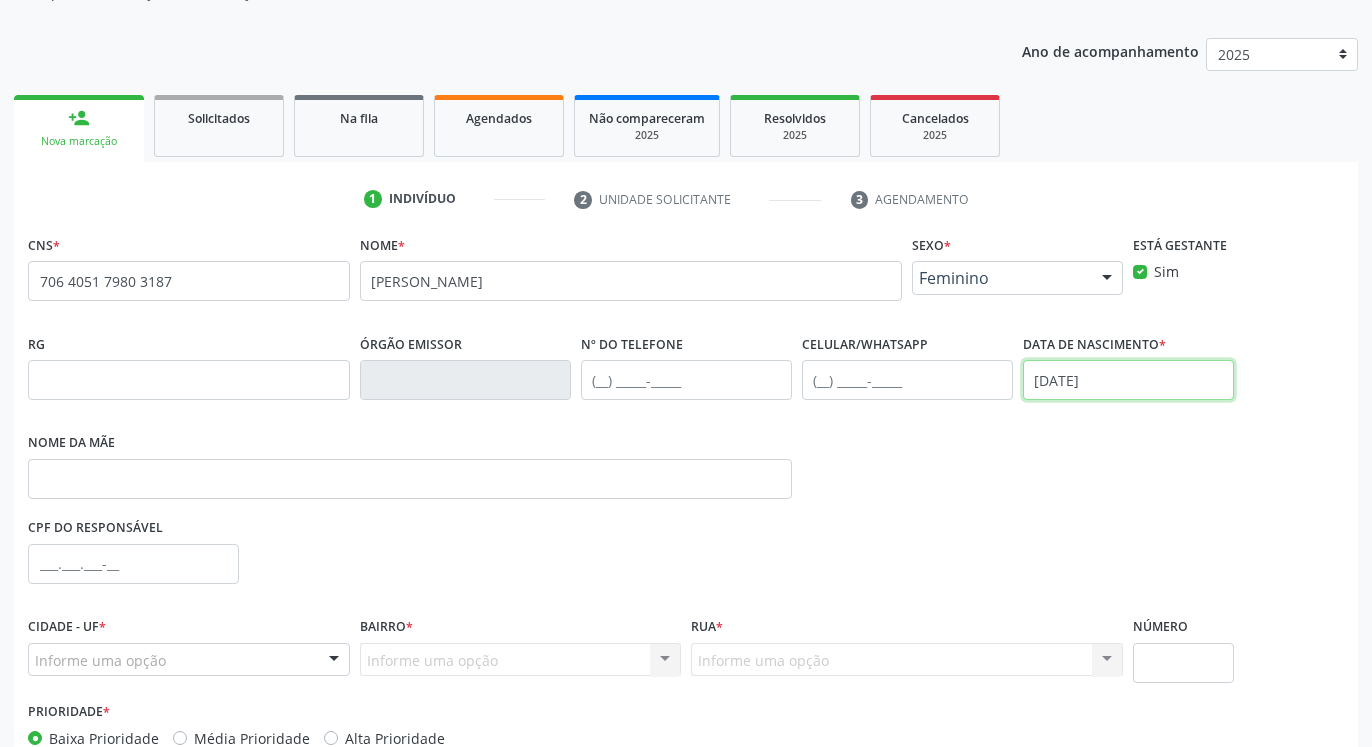 type on "[DATE]" 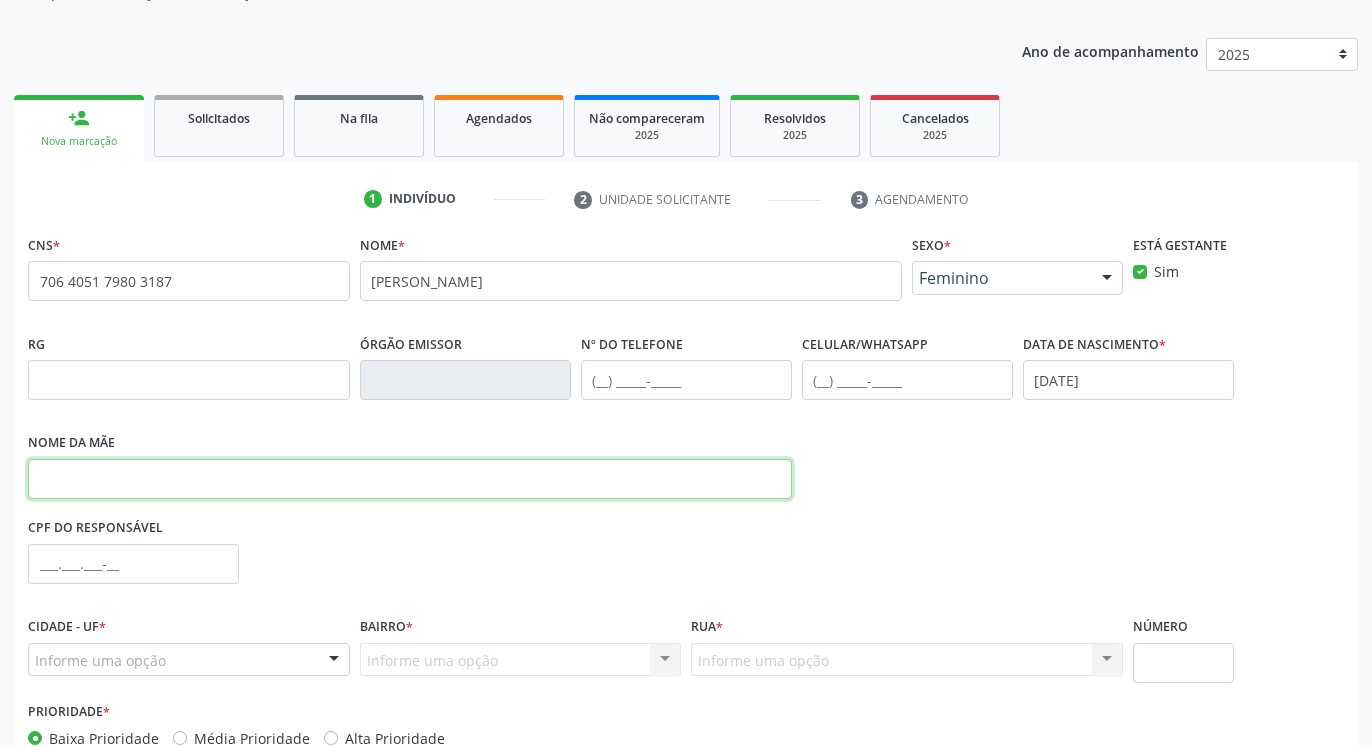 click at bounding box center (410, 479) 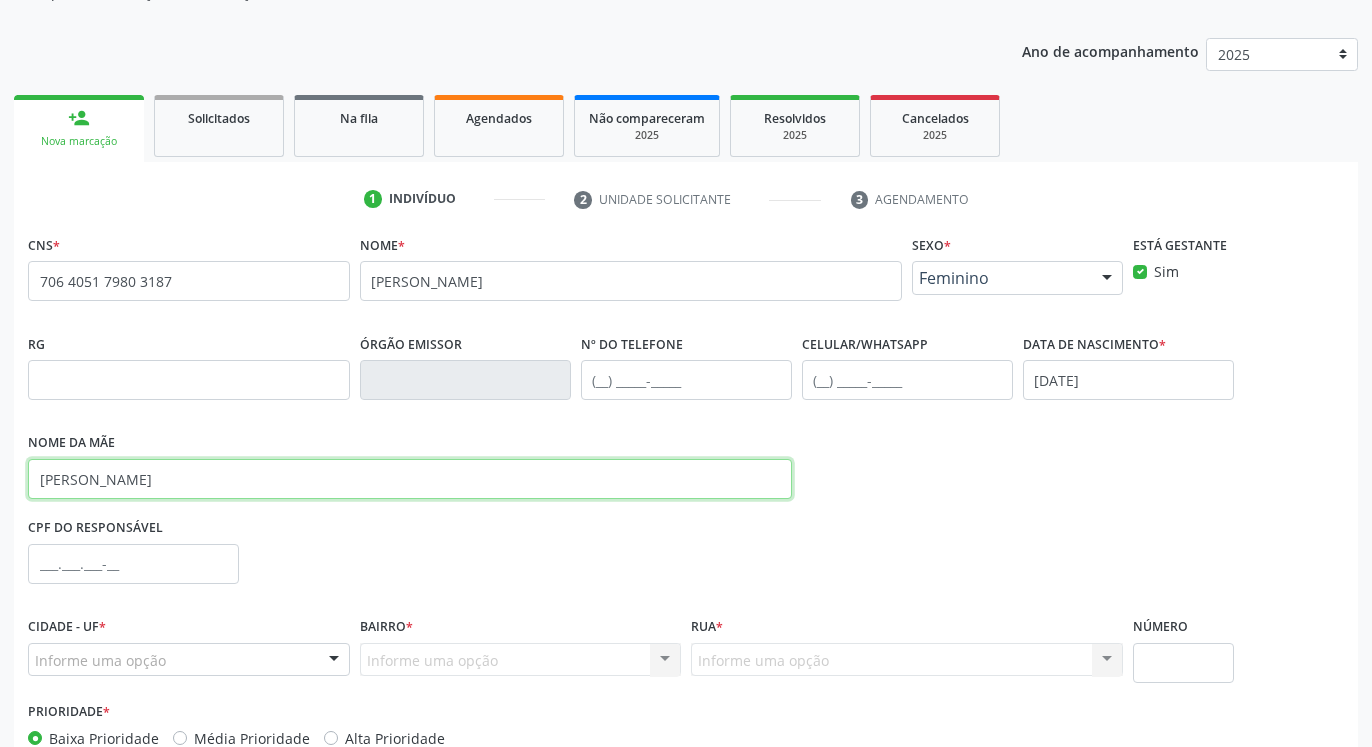 type on "[PERSON_NAME]" 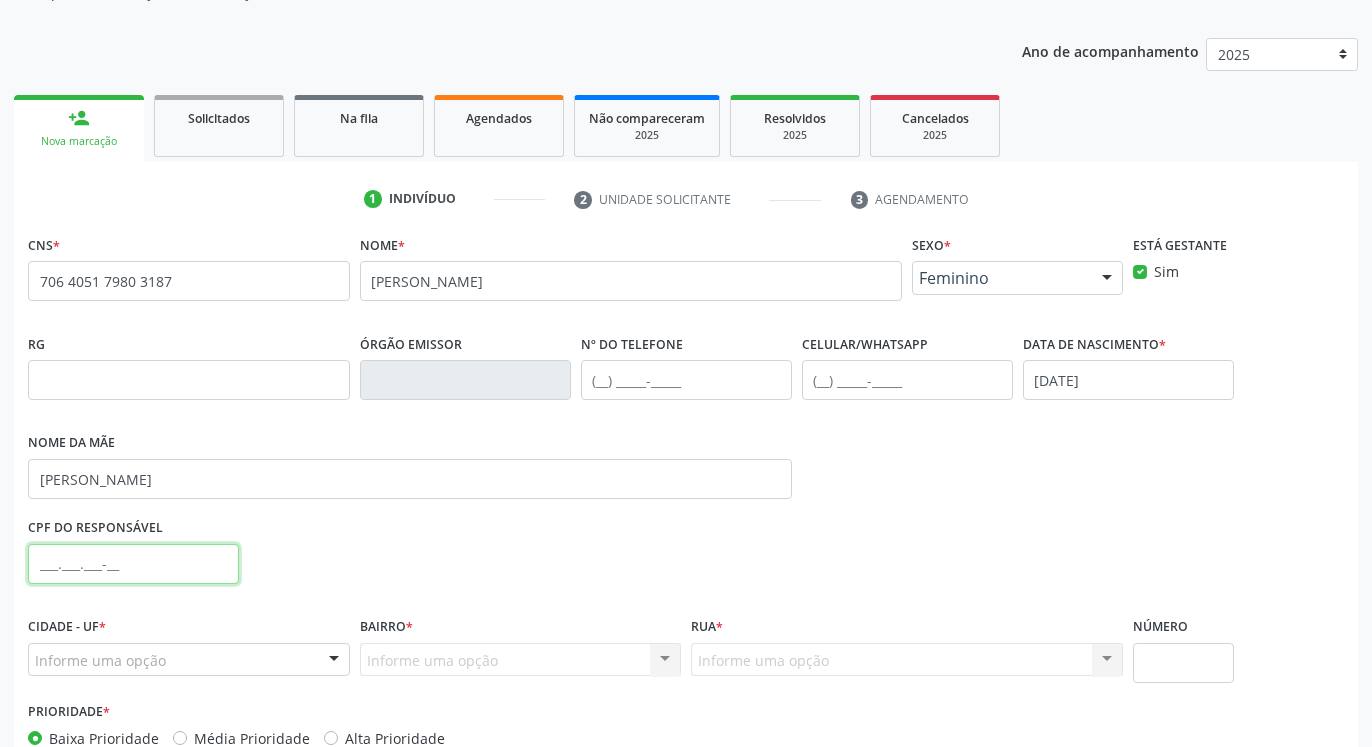 click at bounding box center (133, 564) 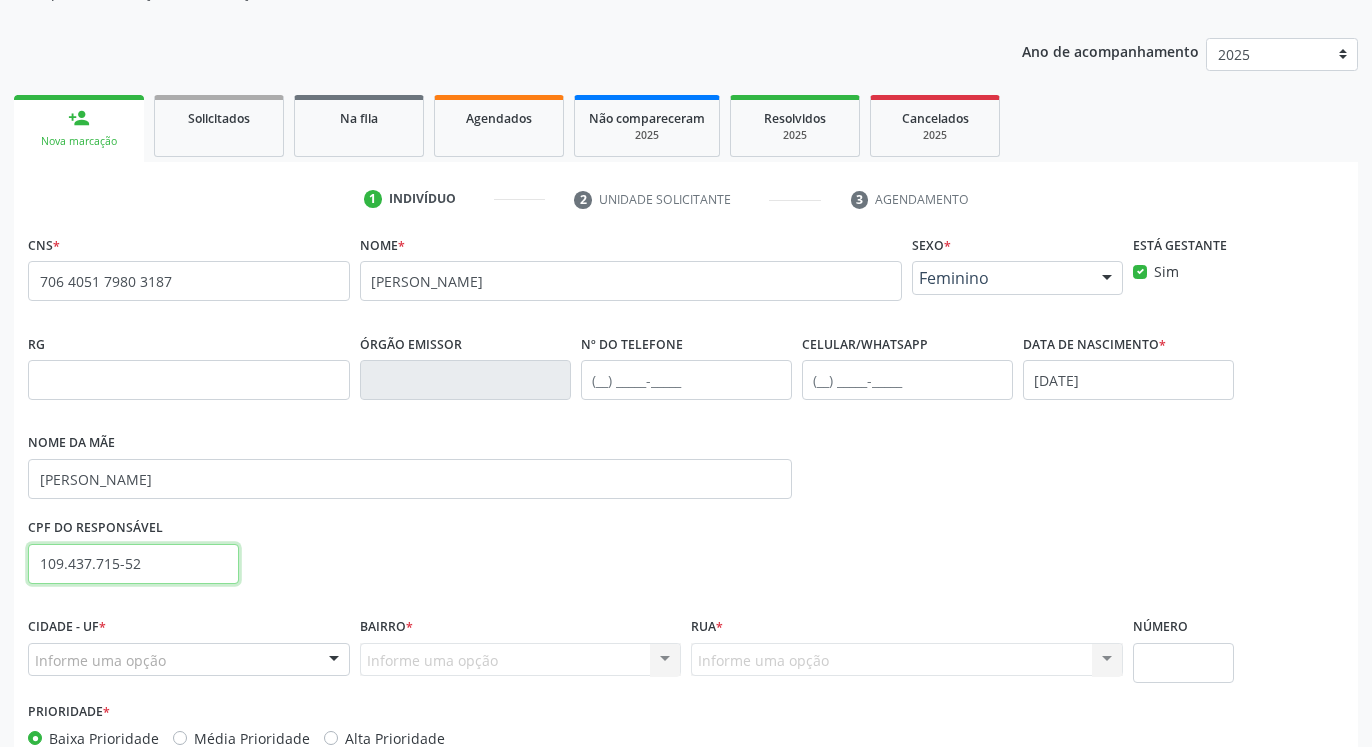 type on "109.437.715-52" 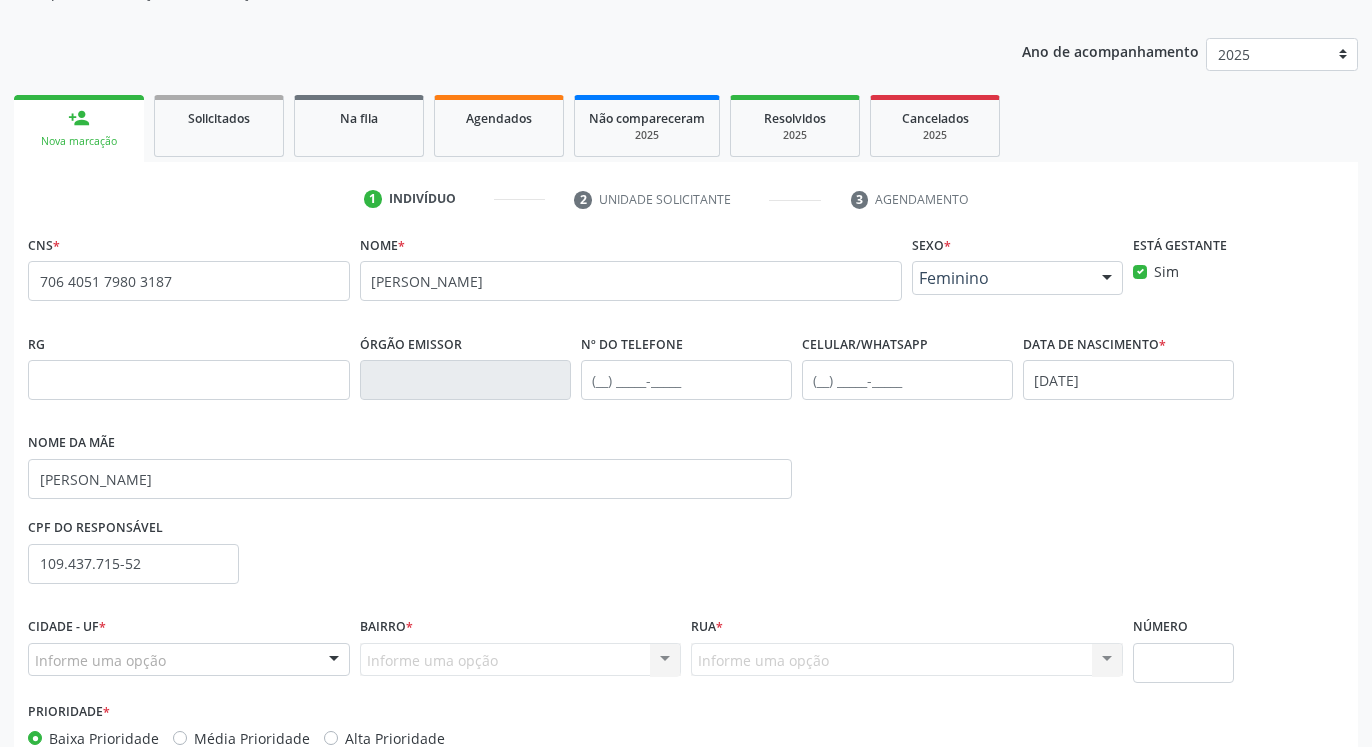 click on "Informe uma opção" at bounding box center [189, 660] 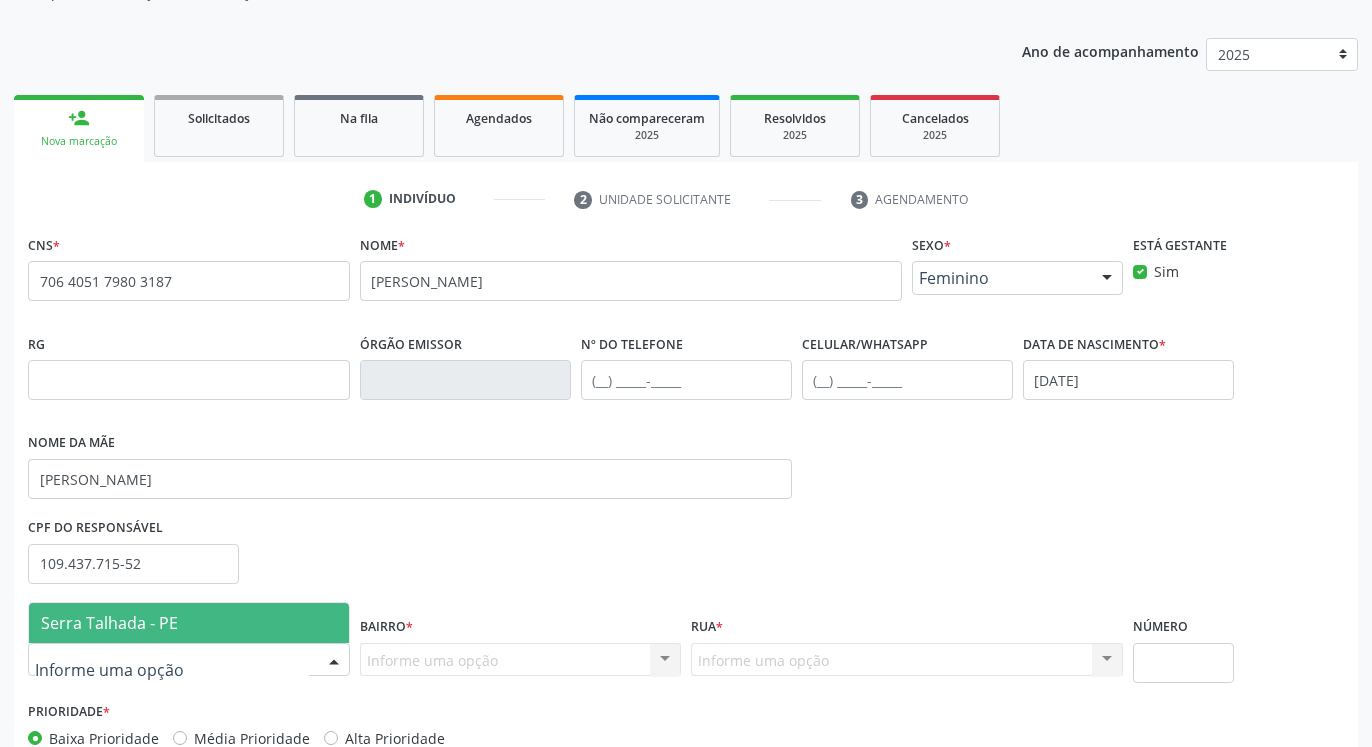 click on "Serra Talhada - PE" at bounding box center [189, 623] 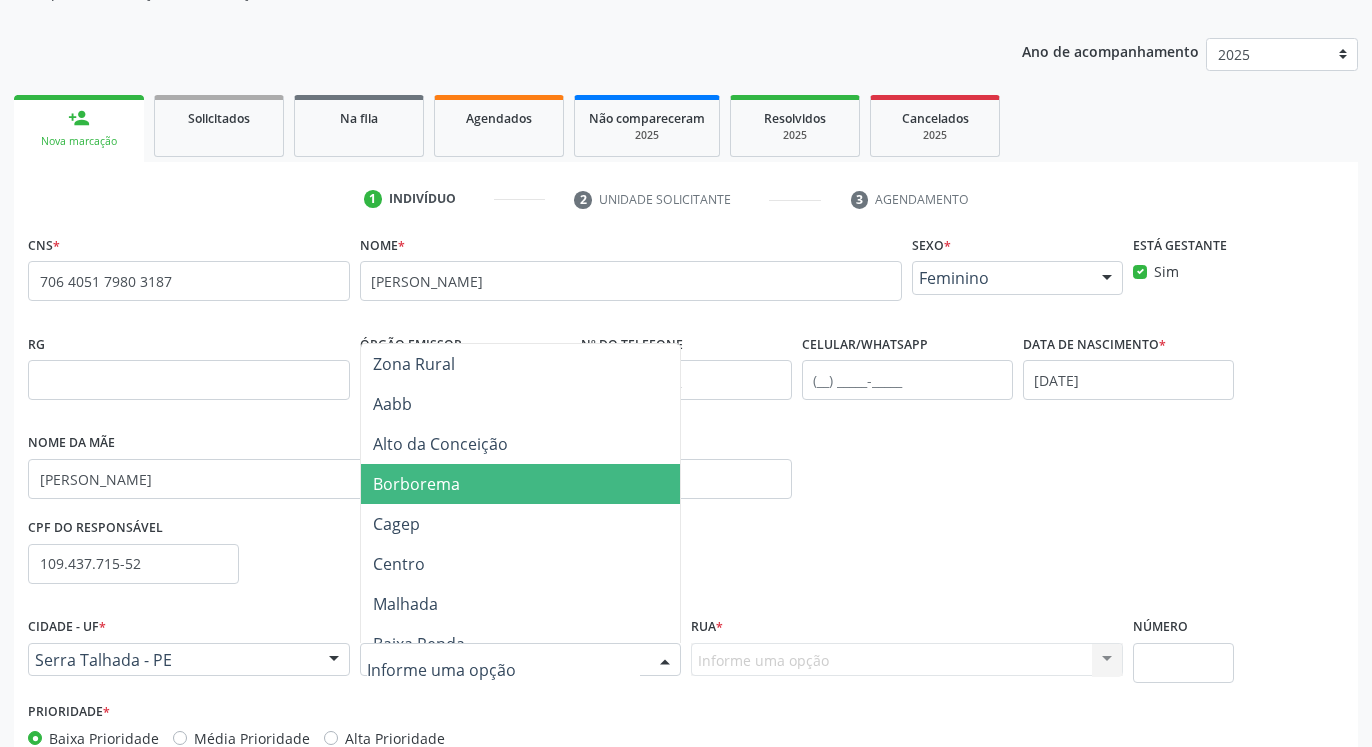 click on "Borborema" at bounding box center [521, 484] 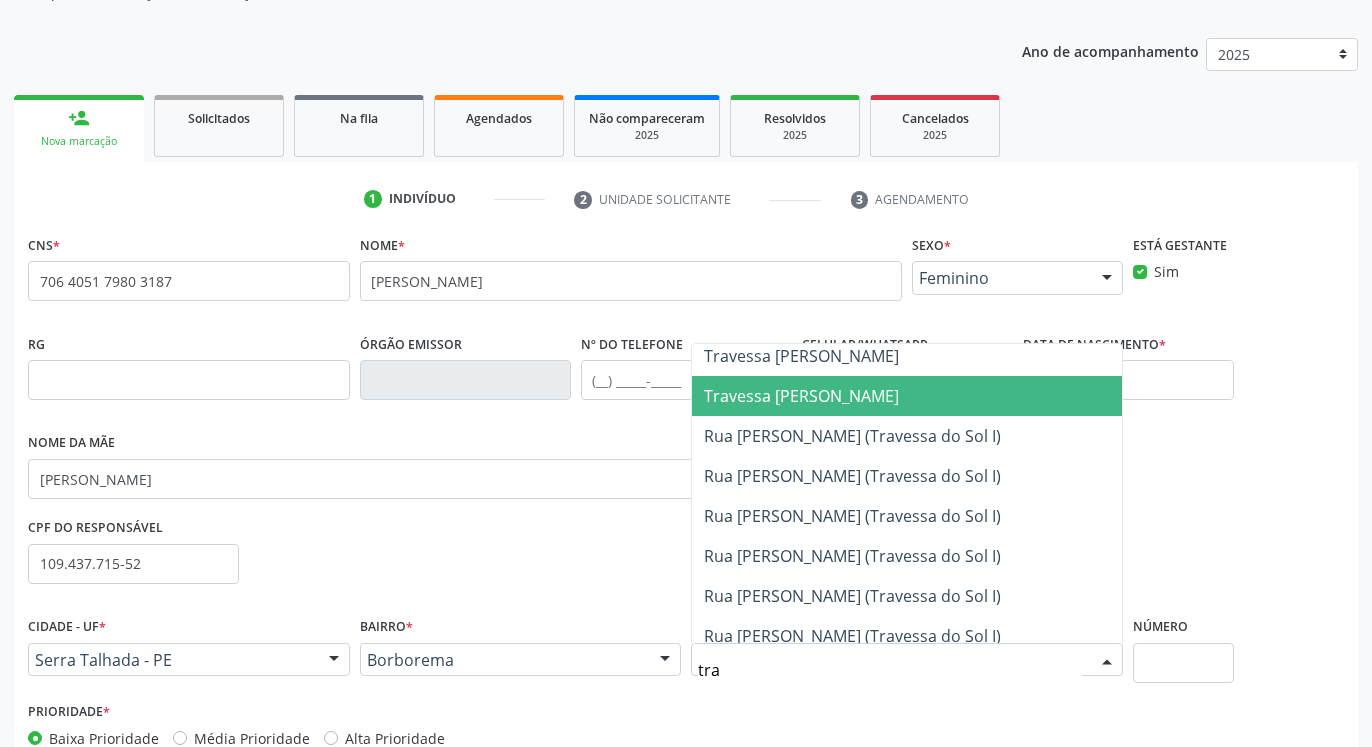 scroll, scrollTop: 660, scrollLeft: 0, axis: vertical 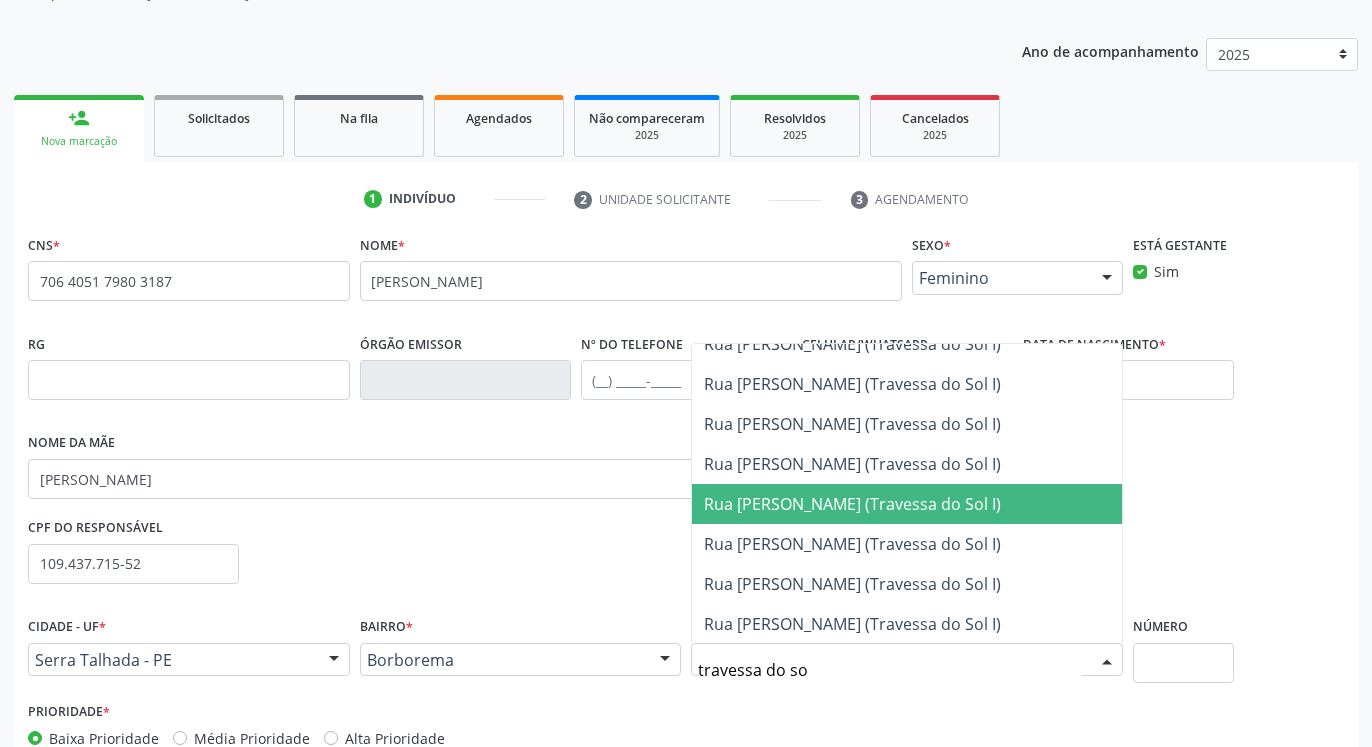 type on "travessa do sol" 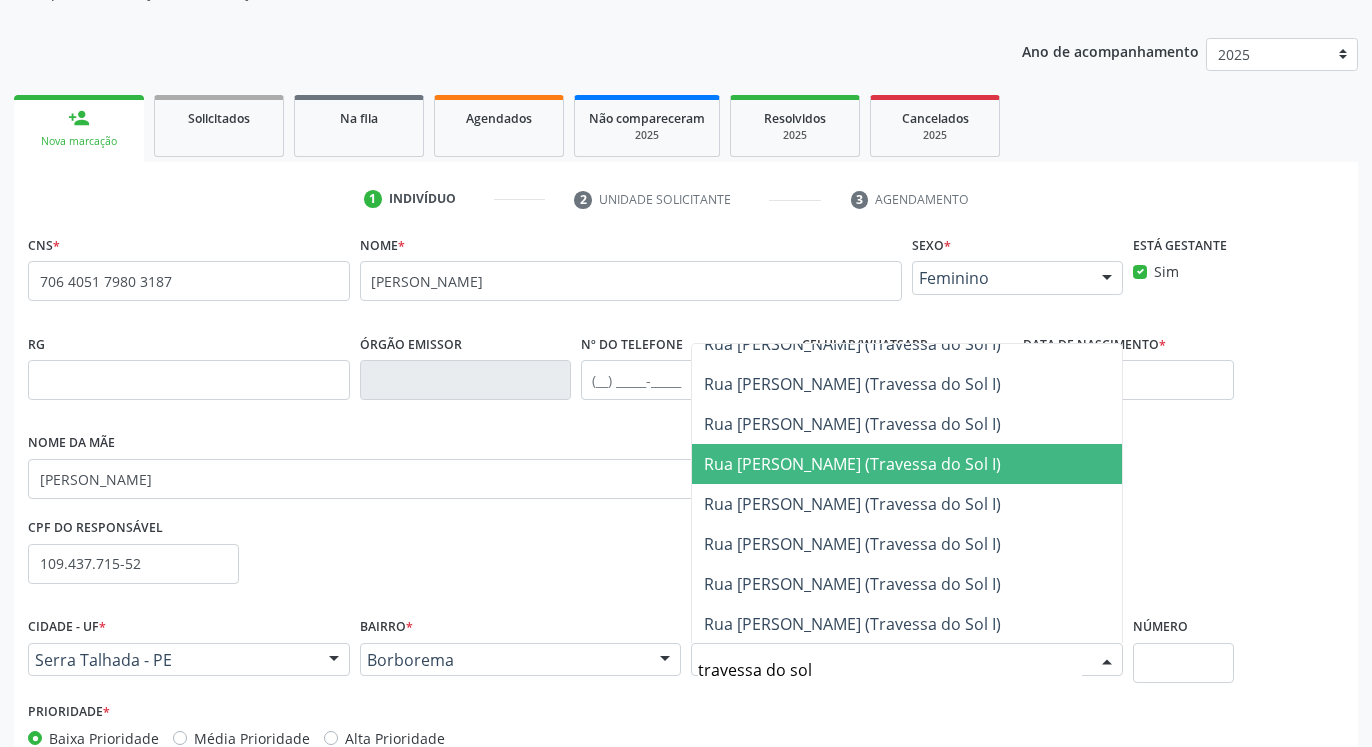 click on "Rua [PERSON_NAME] (Travessa do Sol I)" at bounding box center (852, 464) 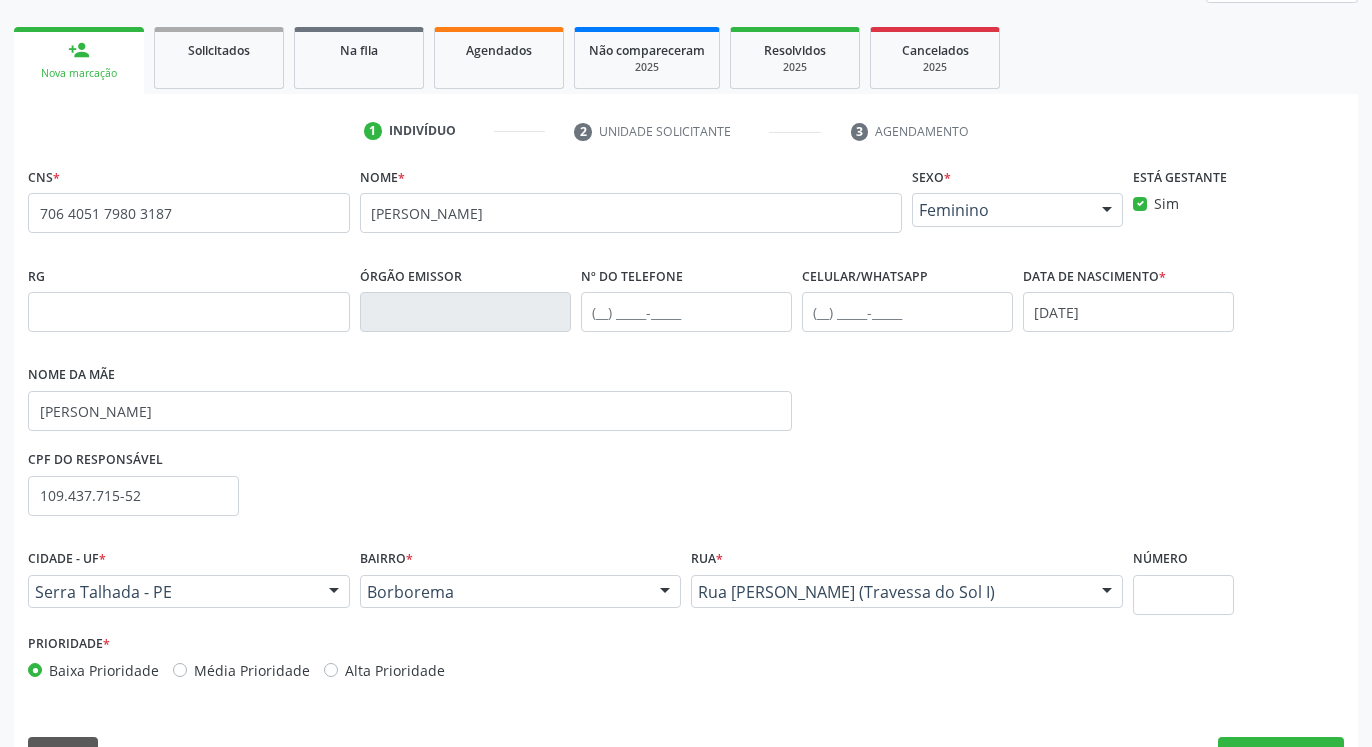 scroll, scrollTop: 323, scrollLeft: 0, axis: vertical 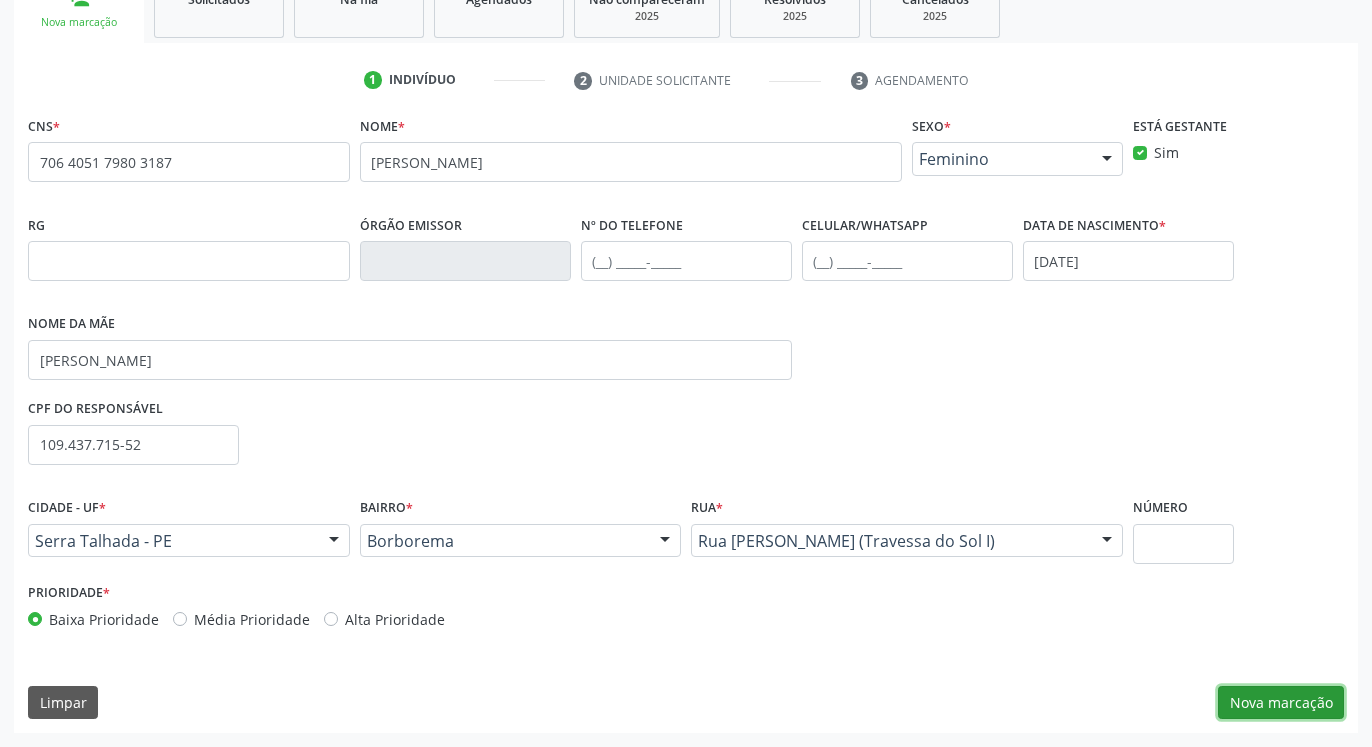 click on "Nova marcação" at bounding box center (1281, 703) 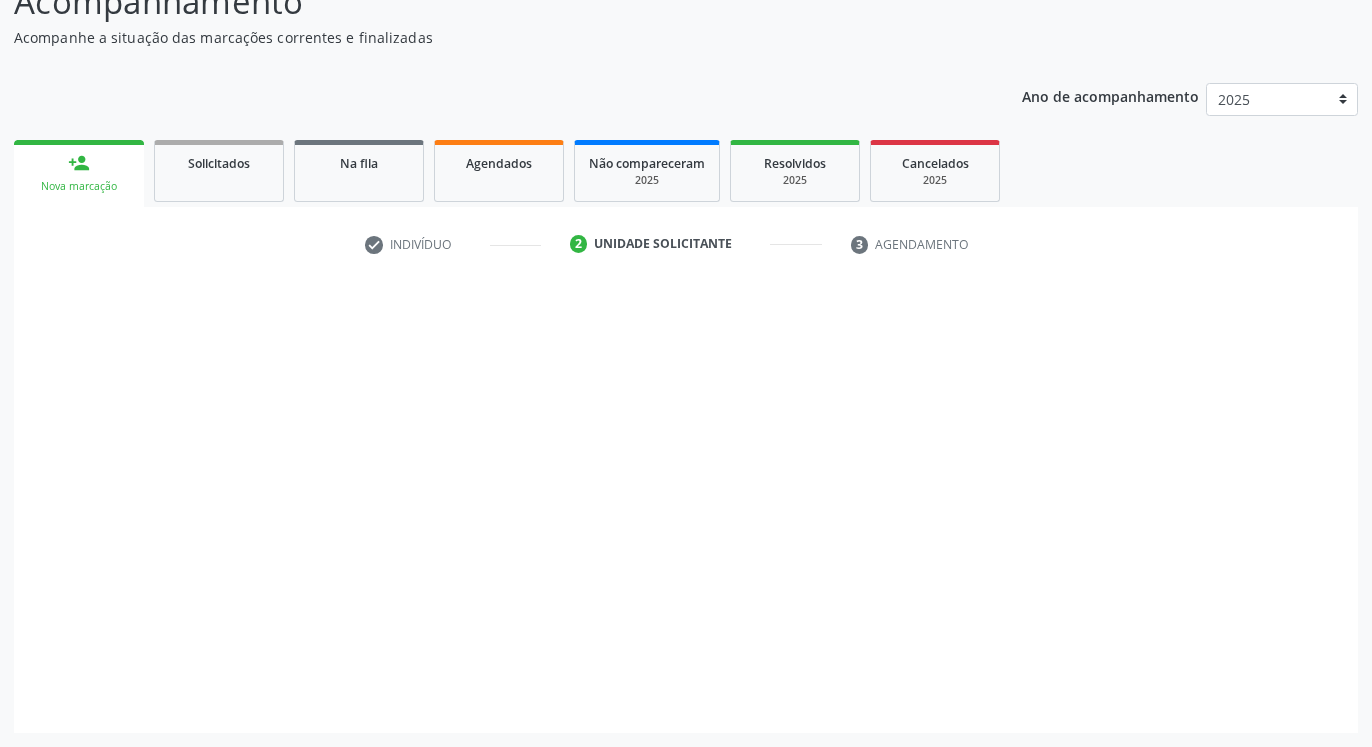 scroll, scrollTop: 159, scrollLeft: 0, axis: vertical 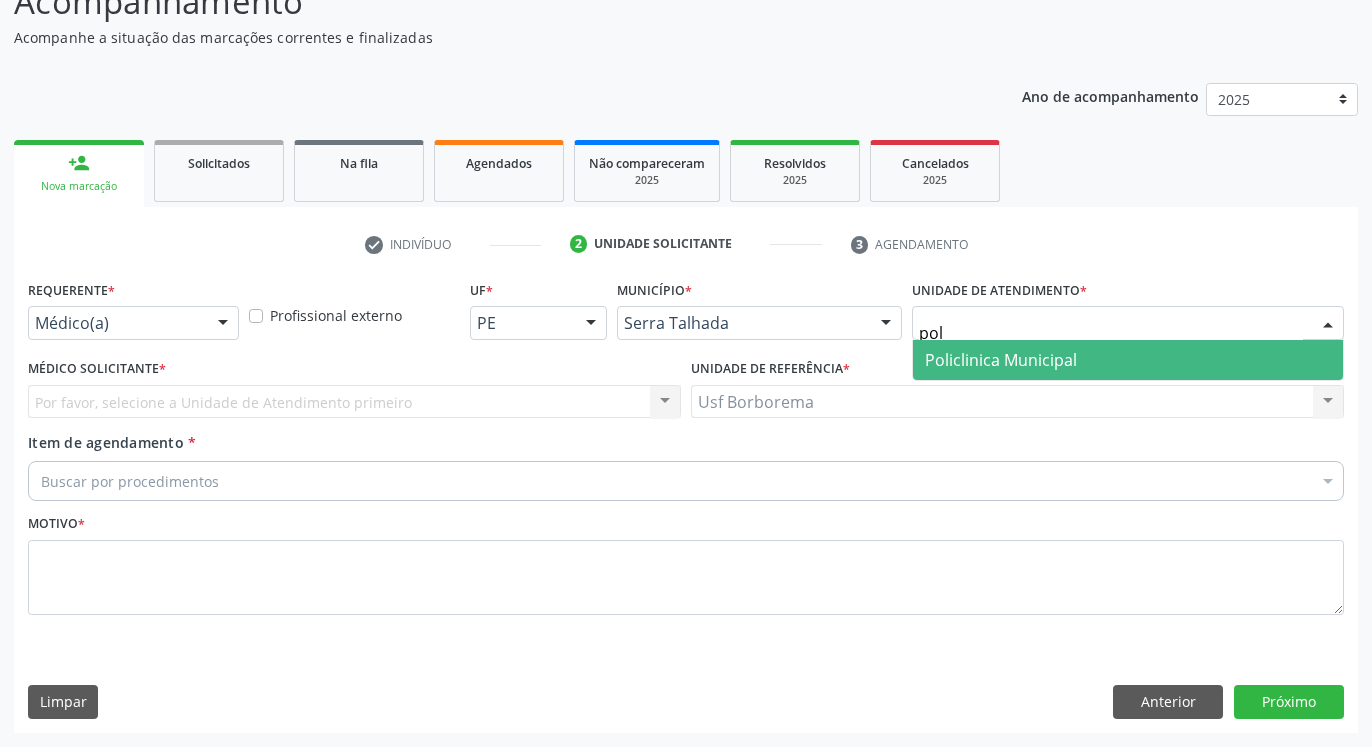 type on "poli" 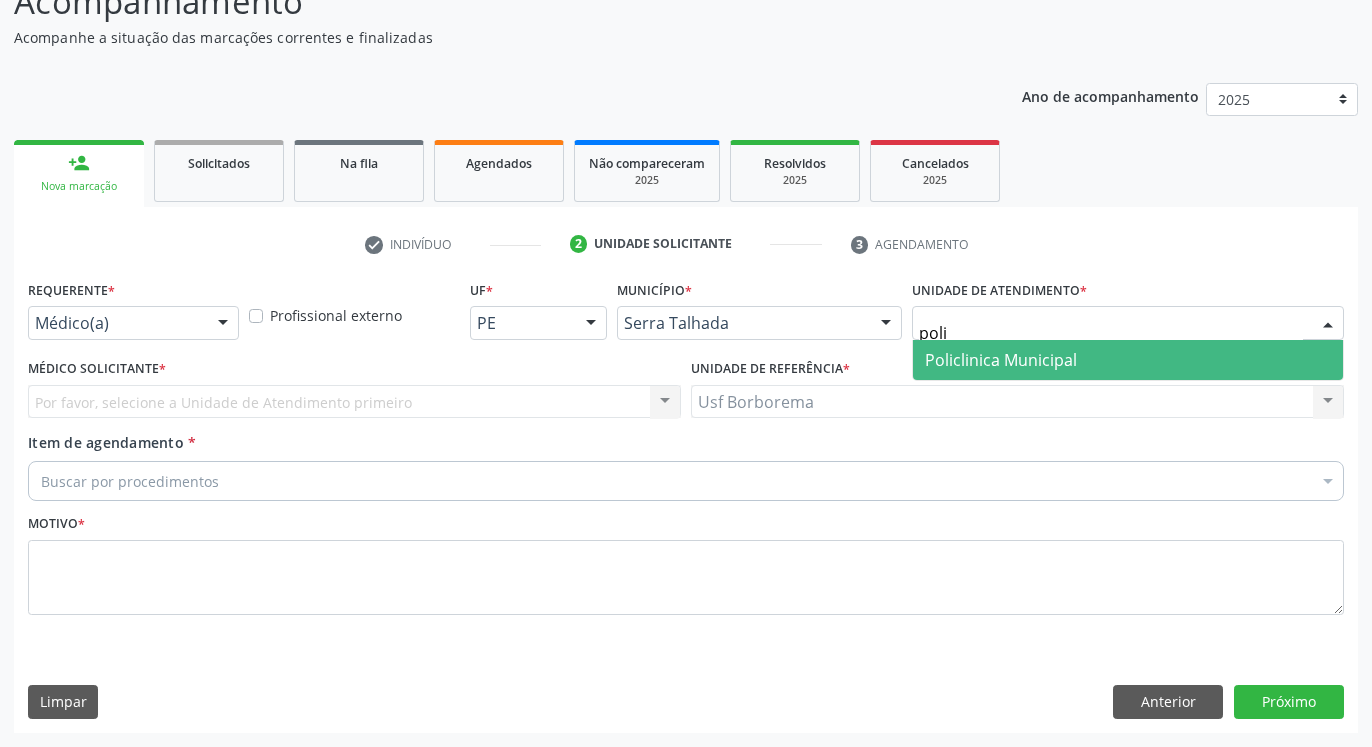 click on "Policlinica Municipal" at bounding box center (1128, 360) 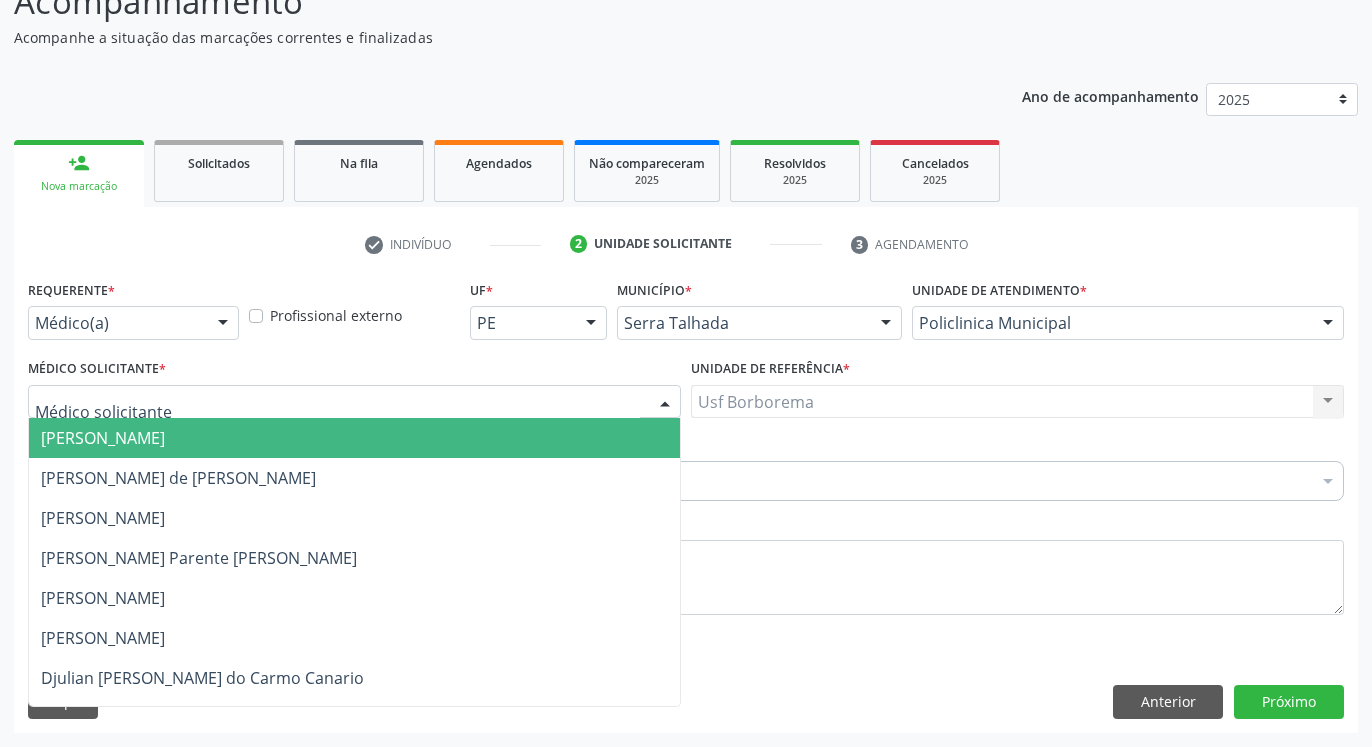 click at bounding box center (354, 402) 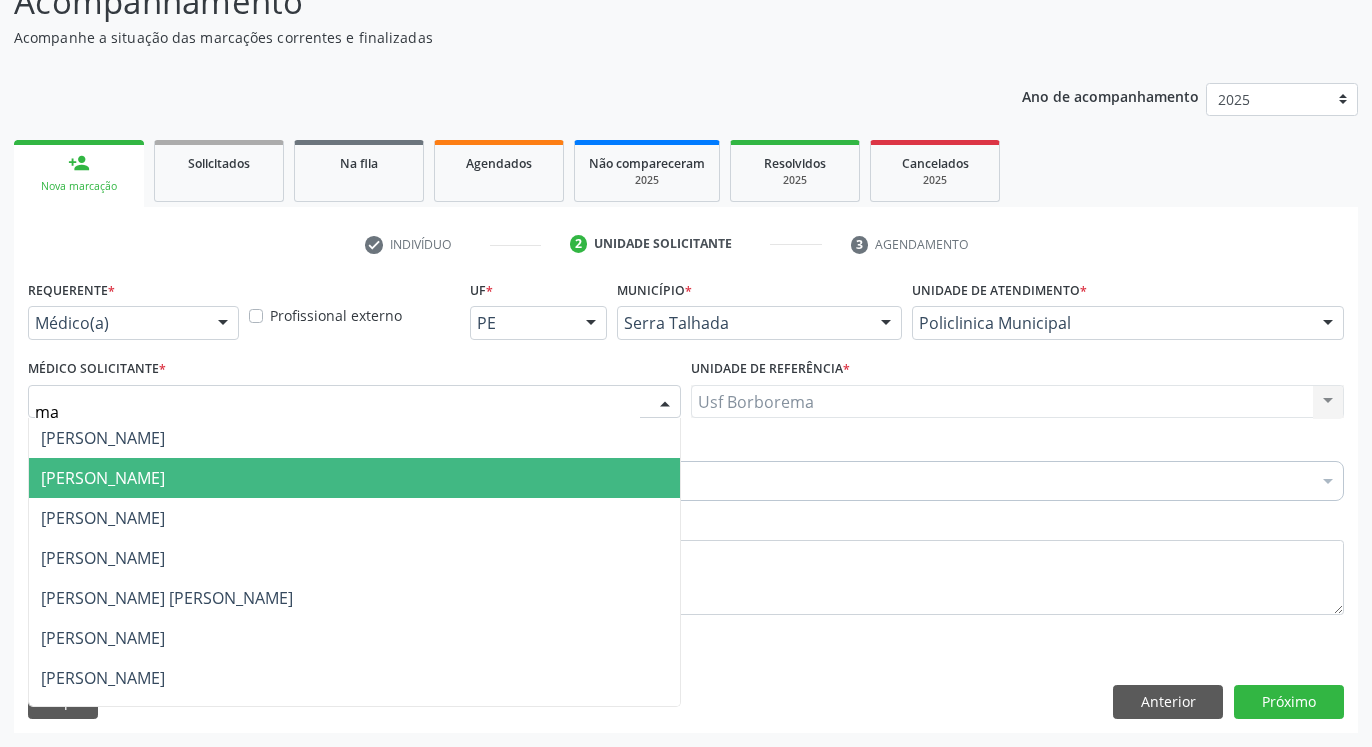 type on "m" 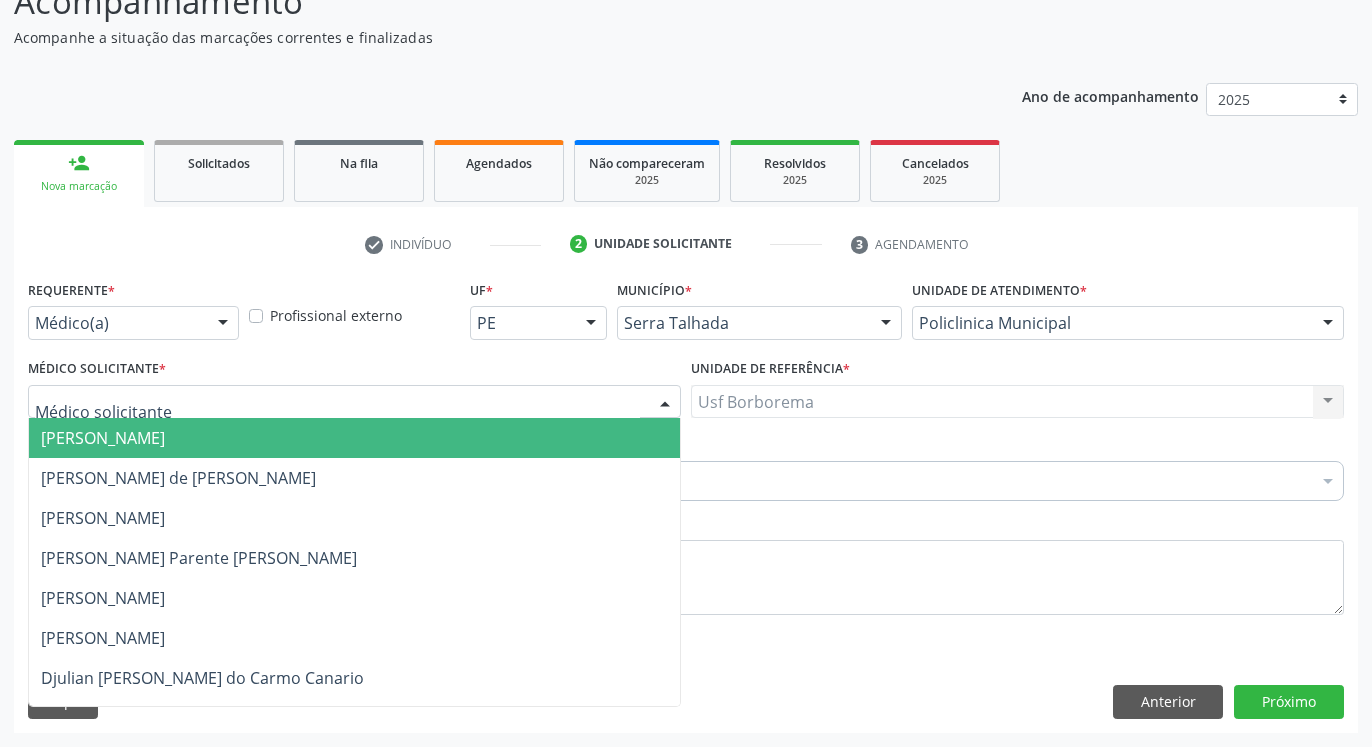 click at bounding box center [354, 402] 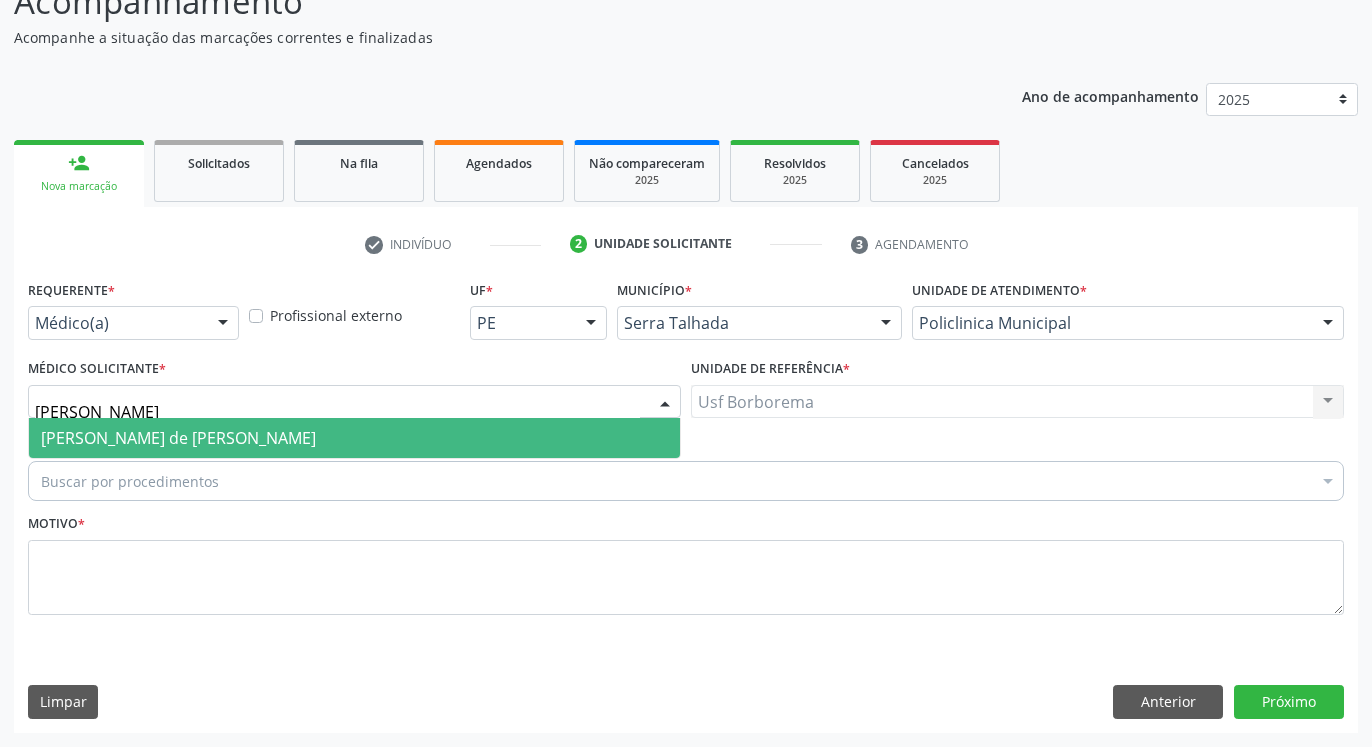 type on "ana ca" 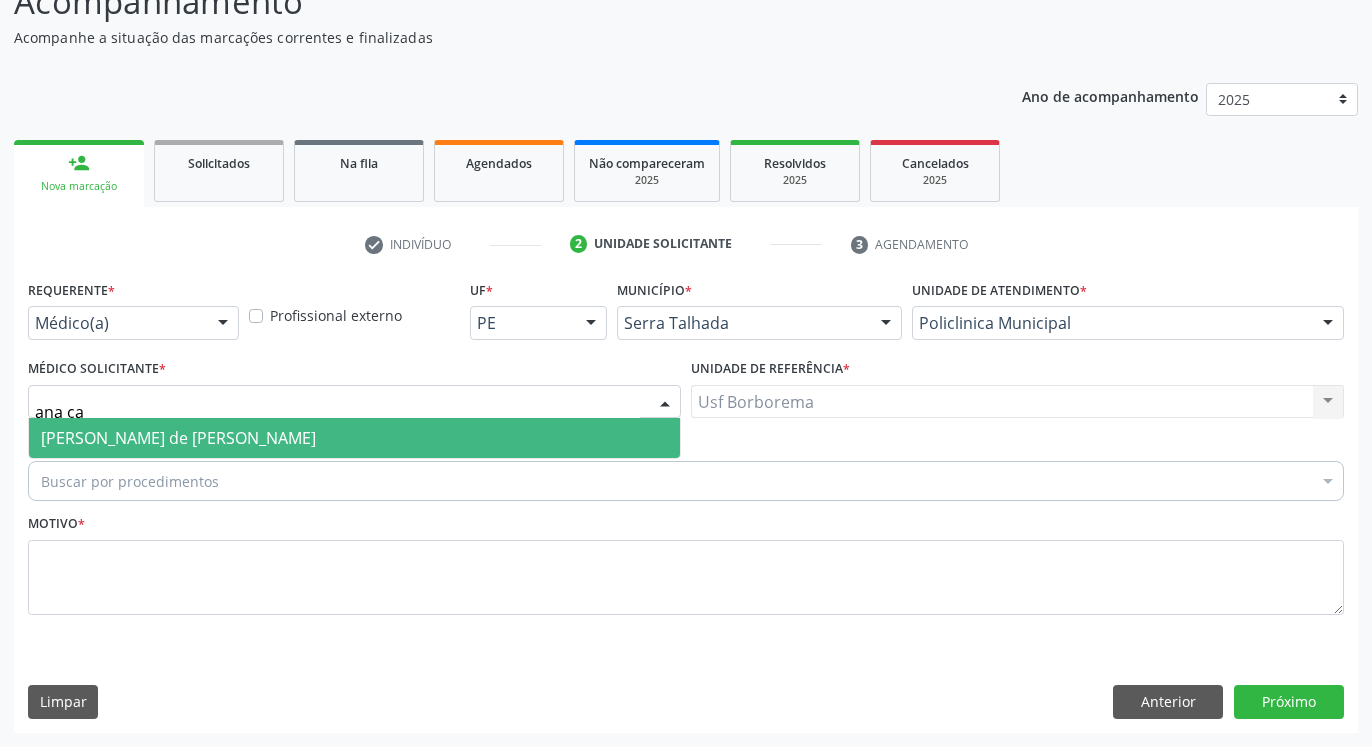 click on "[PERSON_NAME] de [PERSON_NAME]" at bounding box center (354, 438) 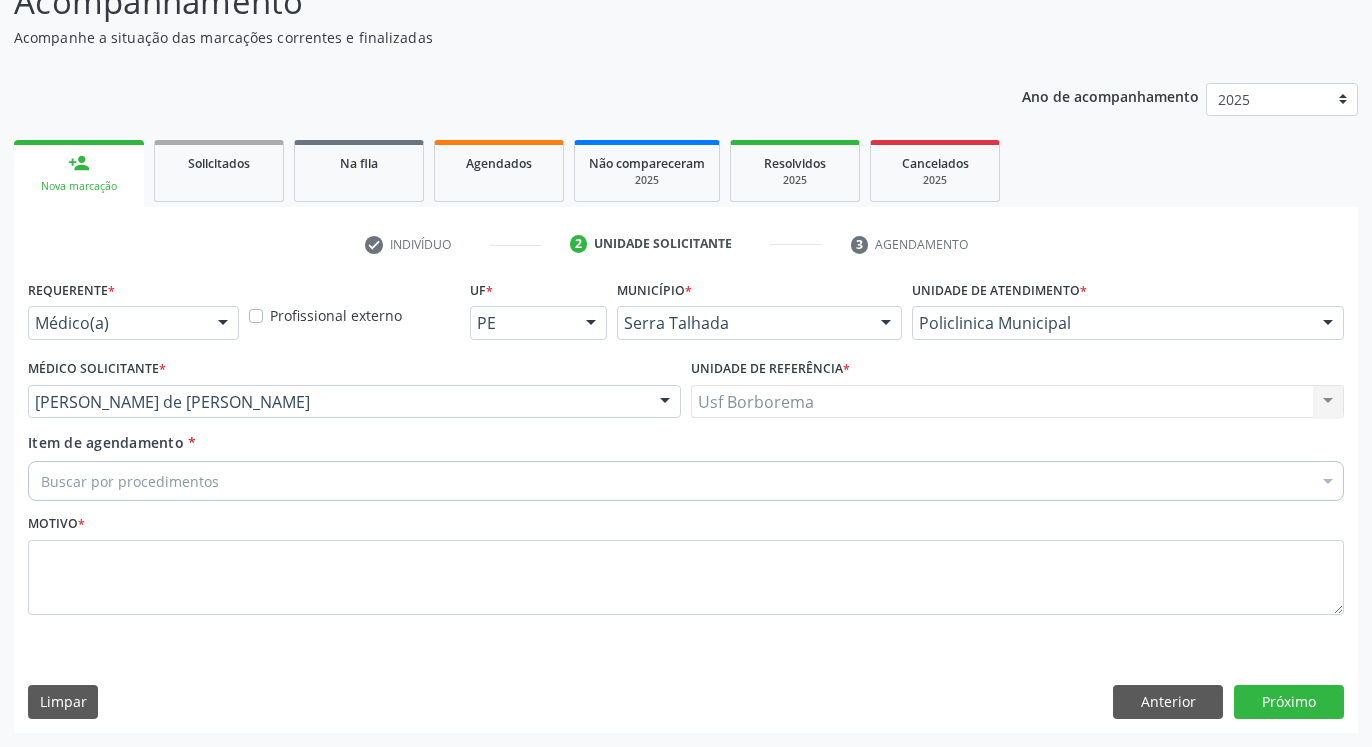 click on "Buscar por procedimentos" at bounding box center (686, 481) 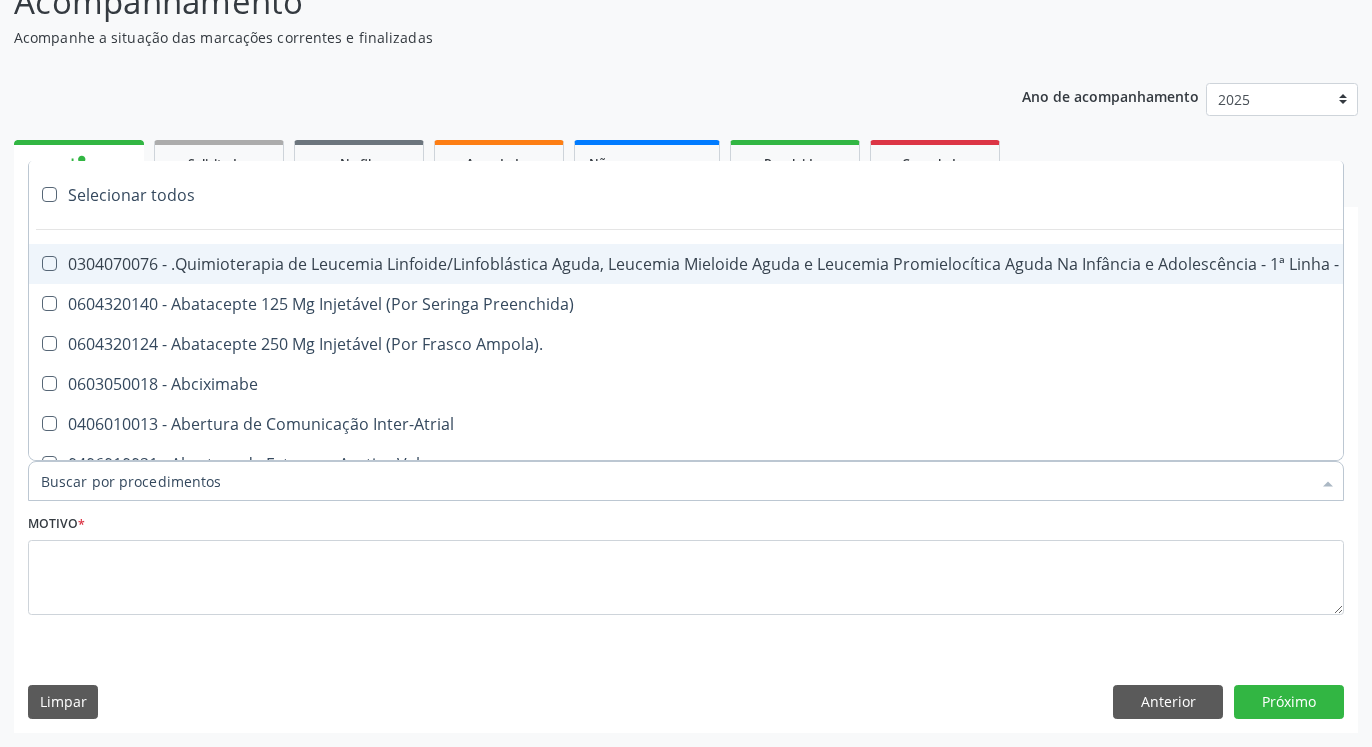 paste on "0205020143" 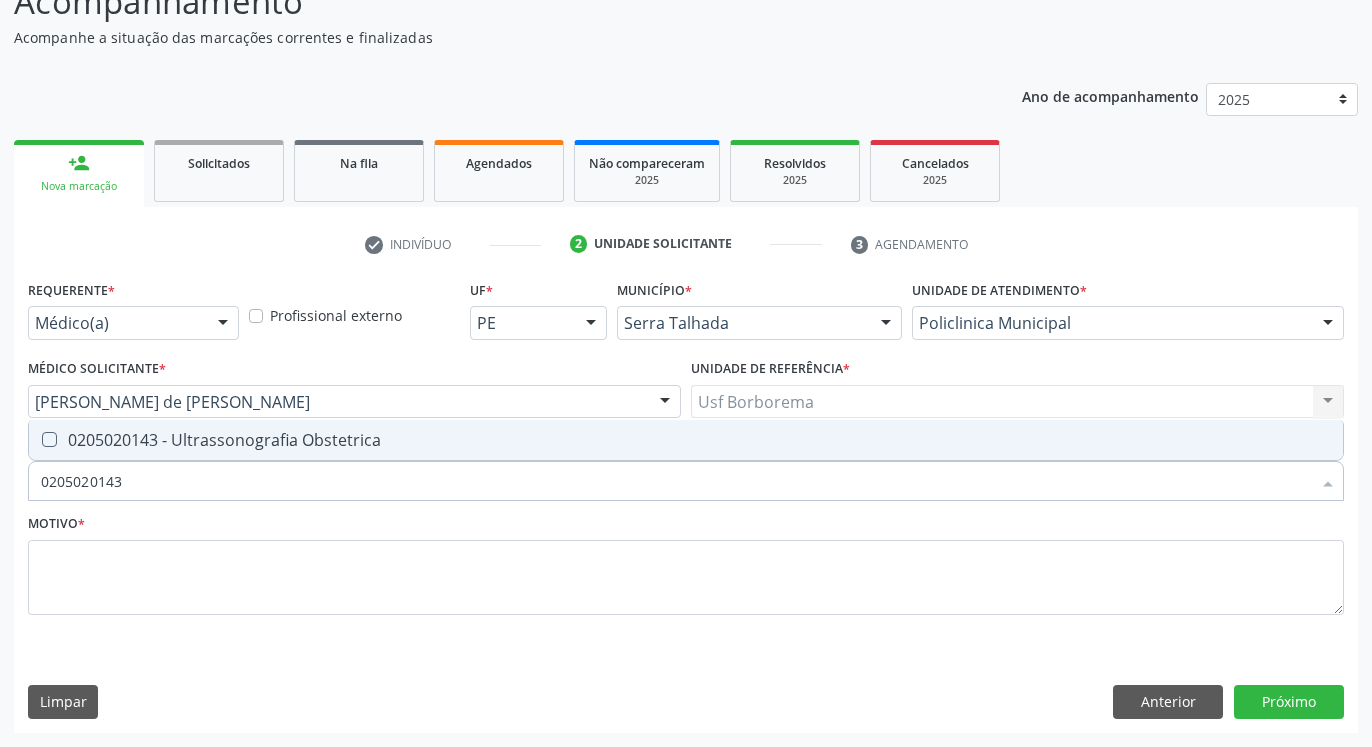 click at bounding box center (49, 439) 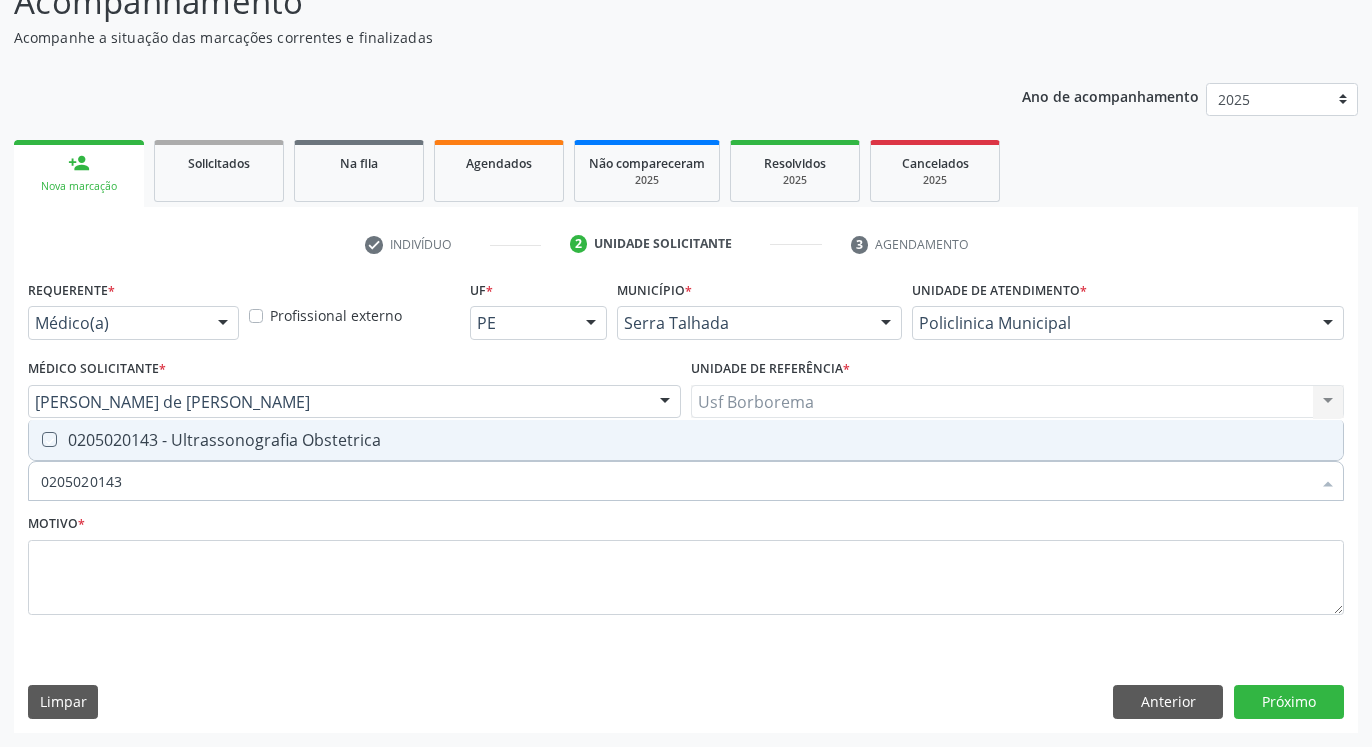 click at bounding box center [35, 439] 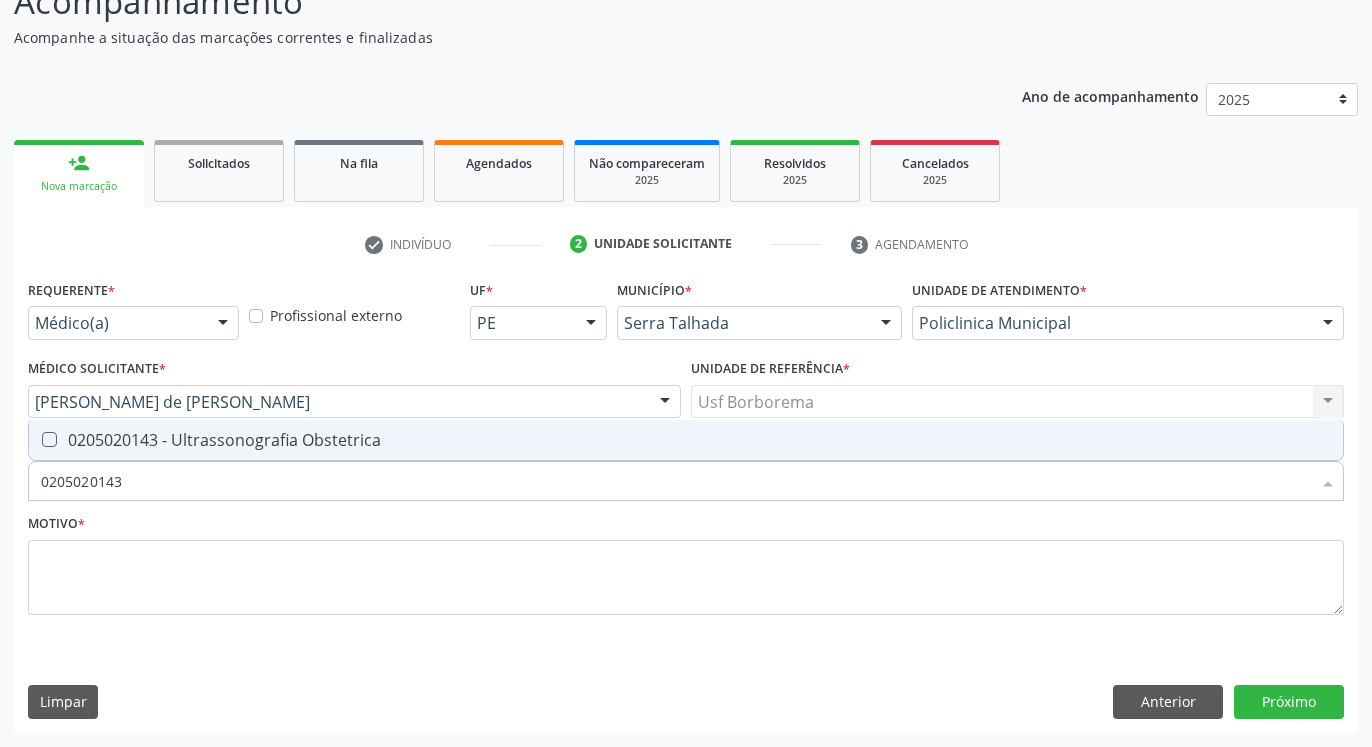 checkbox on "true" 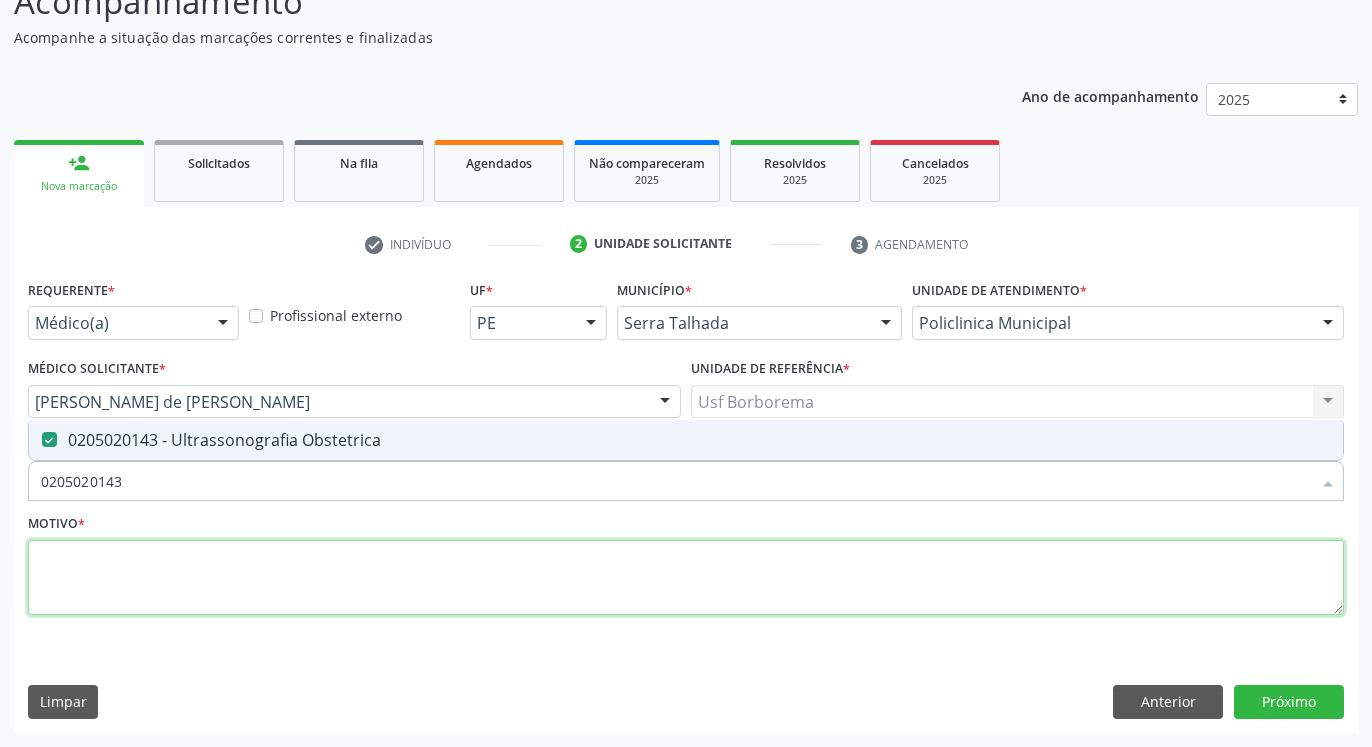 click at bounding box center [686, 578] 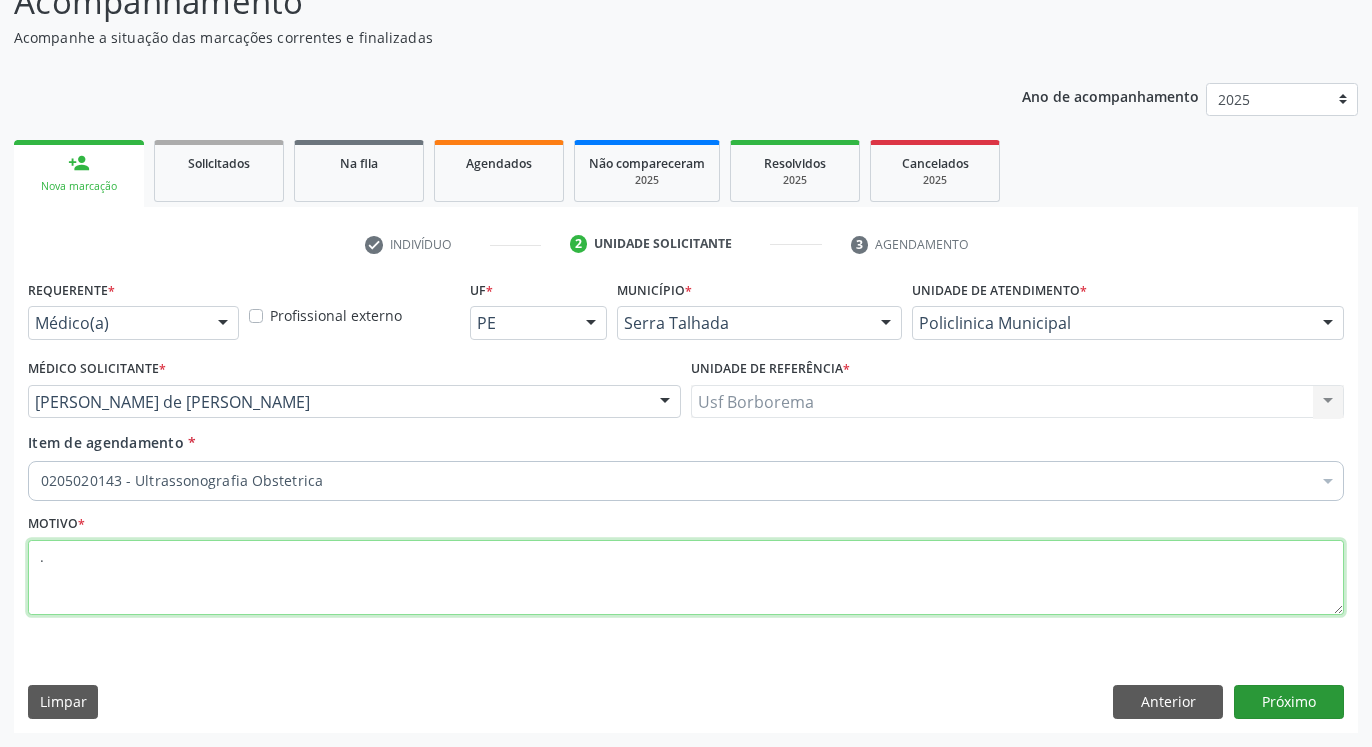 type on "." 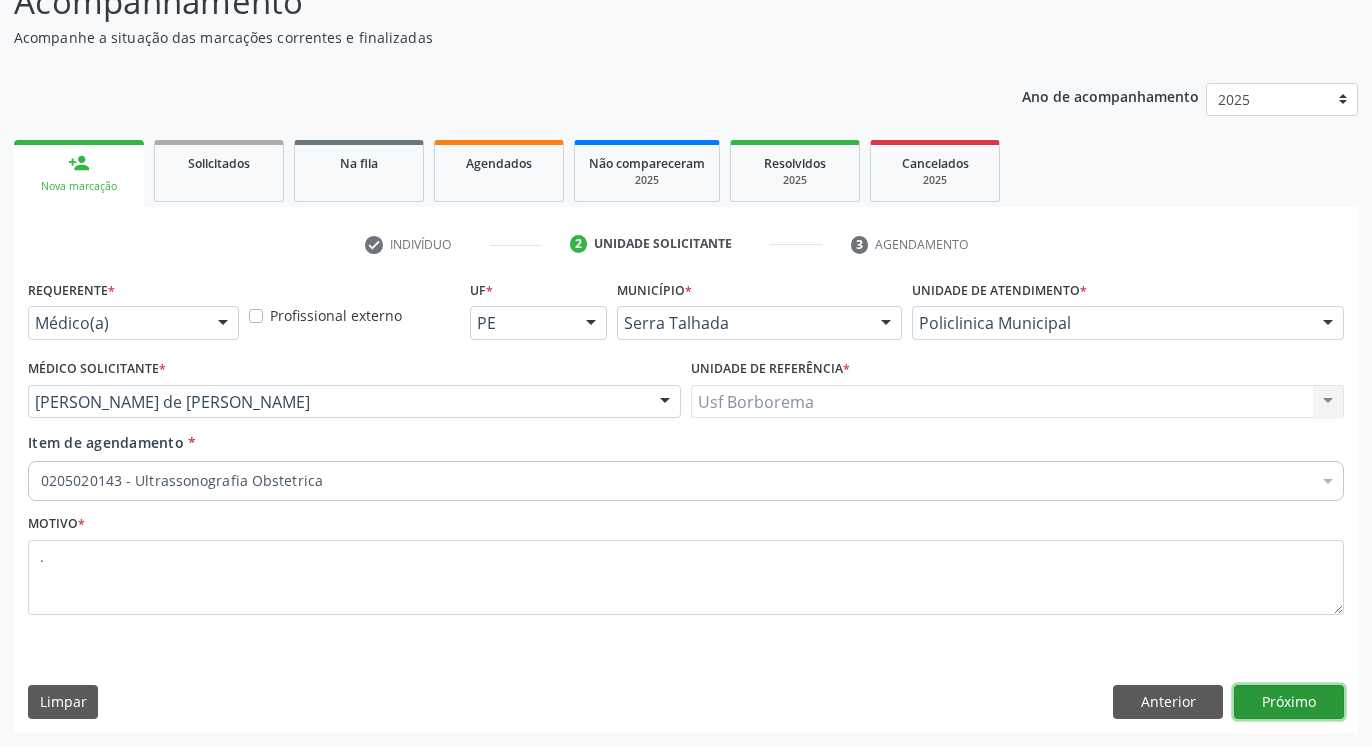 click on "Próximo" at bounding box center (1289, 702) 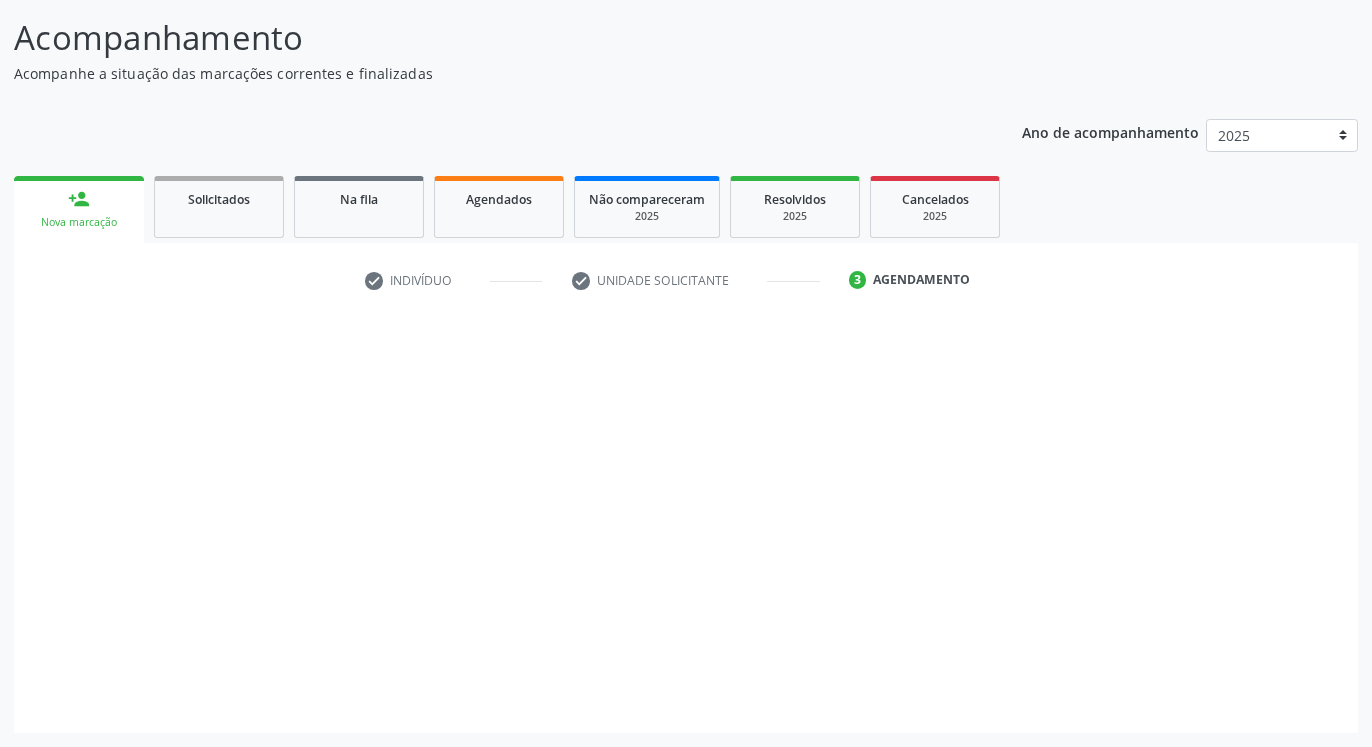 scroll, scrollTop: 123, scrollLeft: 0, axis: vertical 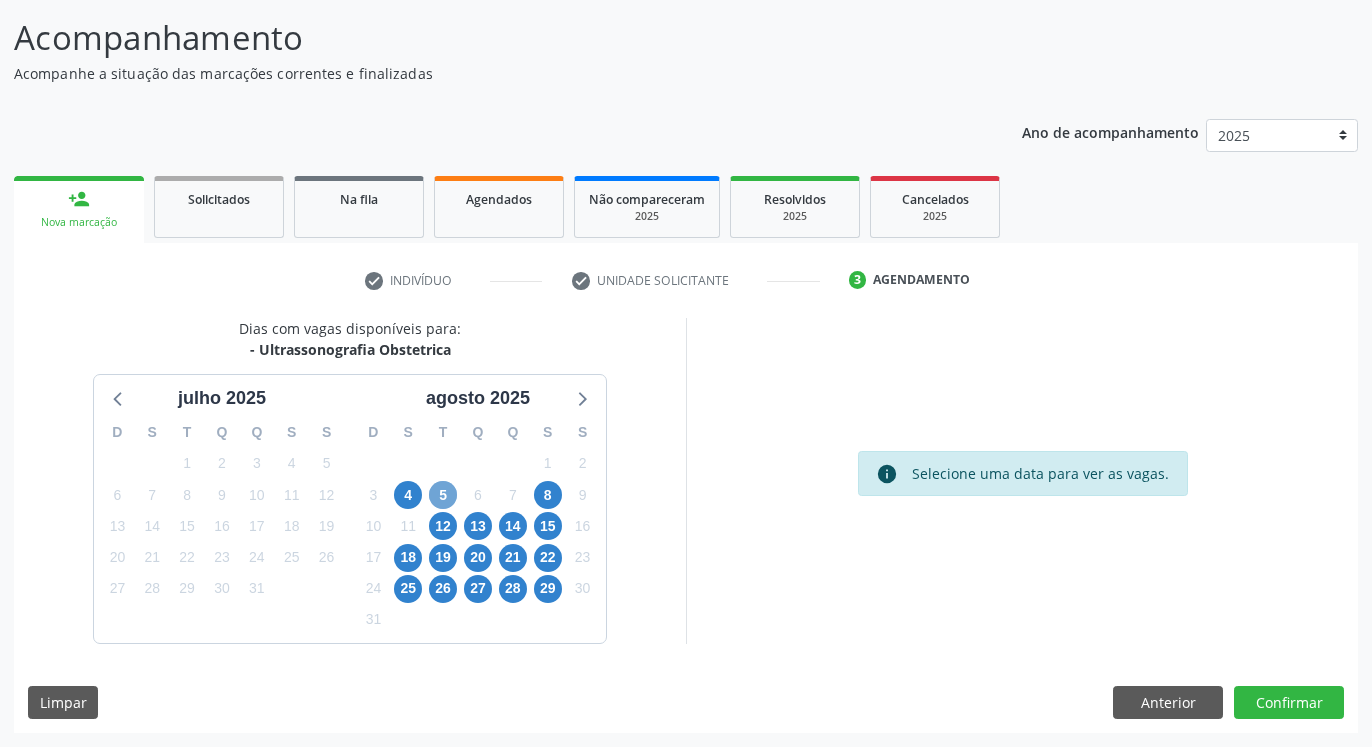 click on "5" at bounding box center [443, 495] 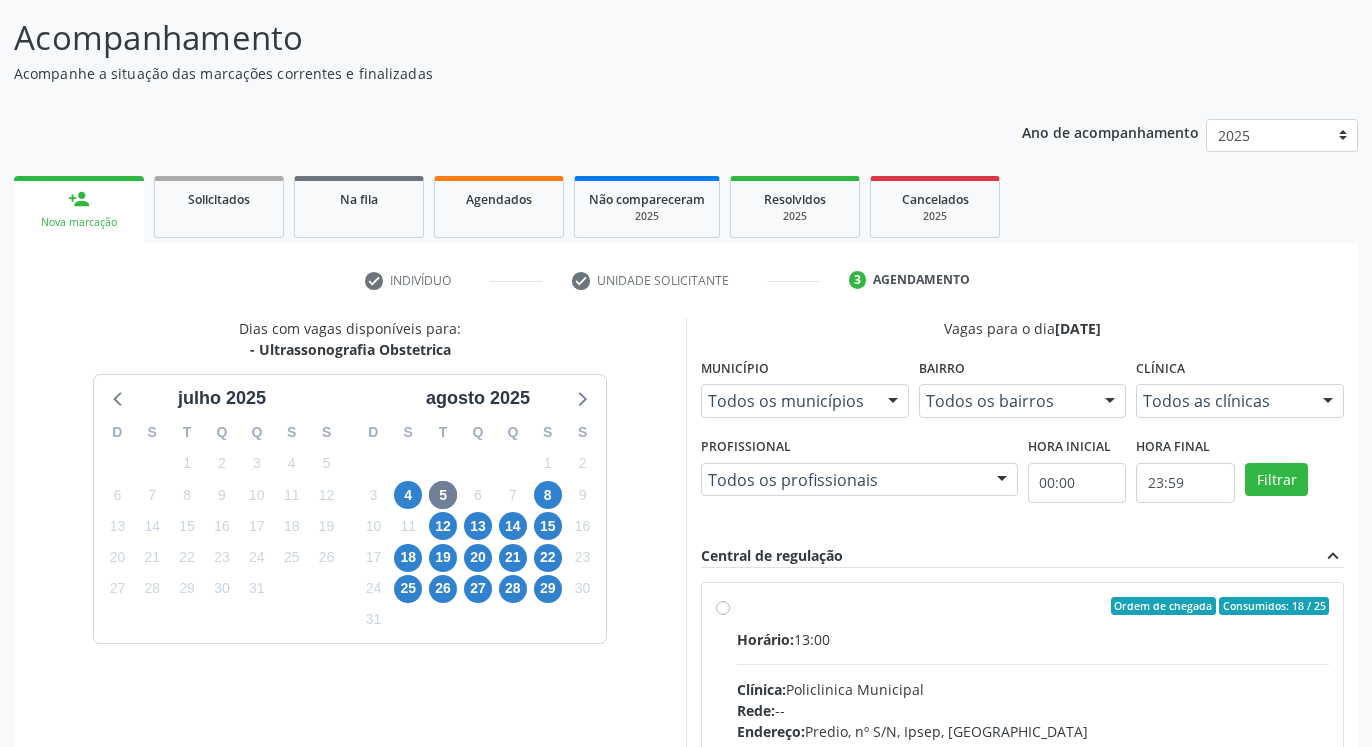 click on "Ordem de chegada
Consumidos: 18 / 25
Horário:   13:00
Clínica:  Policlinica Municipal
Rede:
--
Endereço:   Predio, nº S/N, Ipsep, [GEOGRAPHIC_DATA] - PE
Telefone:   --
Profissional:
[PERSON_NAME] de [PERSON_NAME]
Informações adicionais sobre o atendimento
Idade de atendimento:
de 0 a 120 anos
Gênero(s) atendido(s):
Masculino e Feminino
Informações adicionais:
--" at bounding box center (1033, 750) 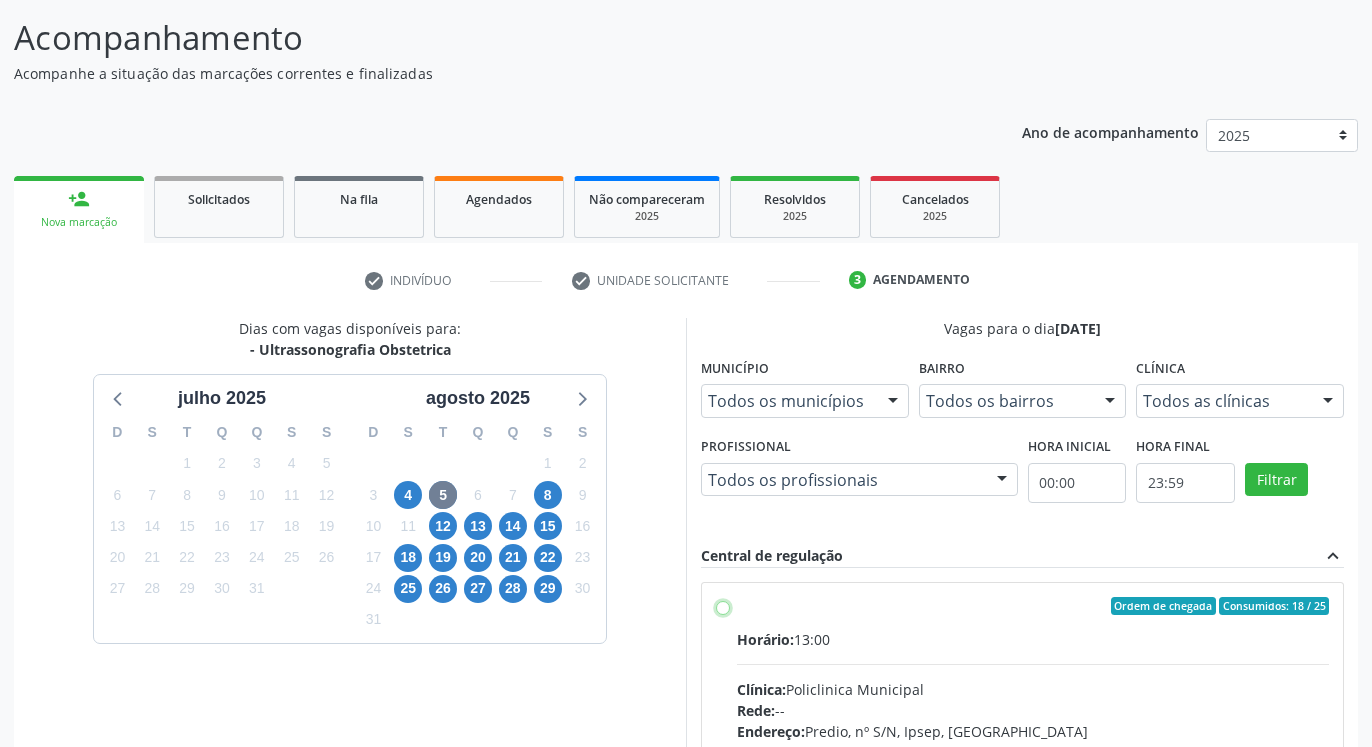 click on "Ordem de chegada
Consumidos: 18 / 25
Horário:   13:00
Clínica:  Policlinica Municipal
Rede:
--
Endereço:   Predio, nº S/N, Ipsep, [GEOGRAPHIC_DATA] - PE
Telefone:   --
Profissional:
[PERSON_NAME] de [PERSON_NAME]
Informações adicionais sobre o atendimento
Idade de atendimento:
de 0 a 120 anos
Gênero(s) atendido(s):
Masculino e Feminino
Informações adicionais:
--" at bounding box center (723, 606) 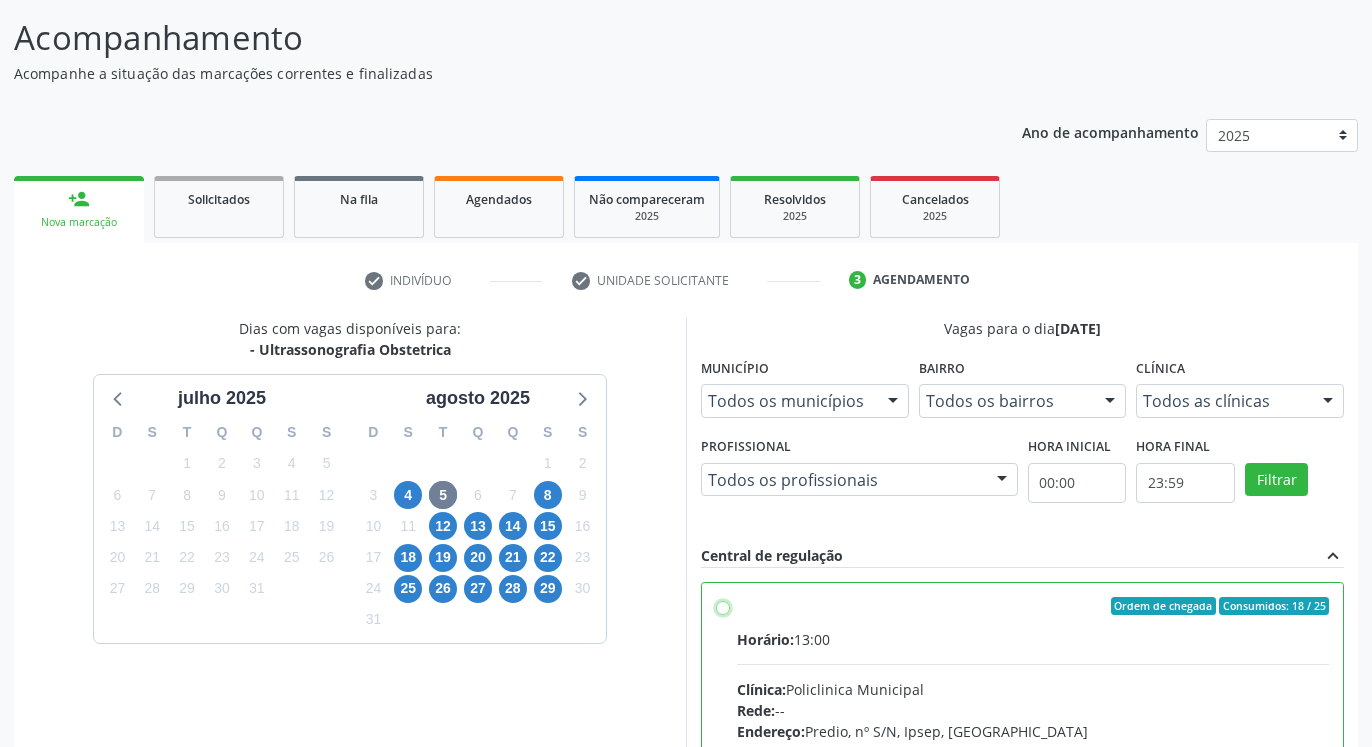 radio on "true" 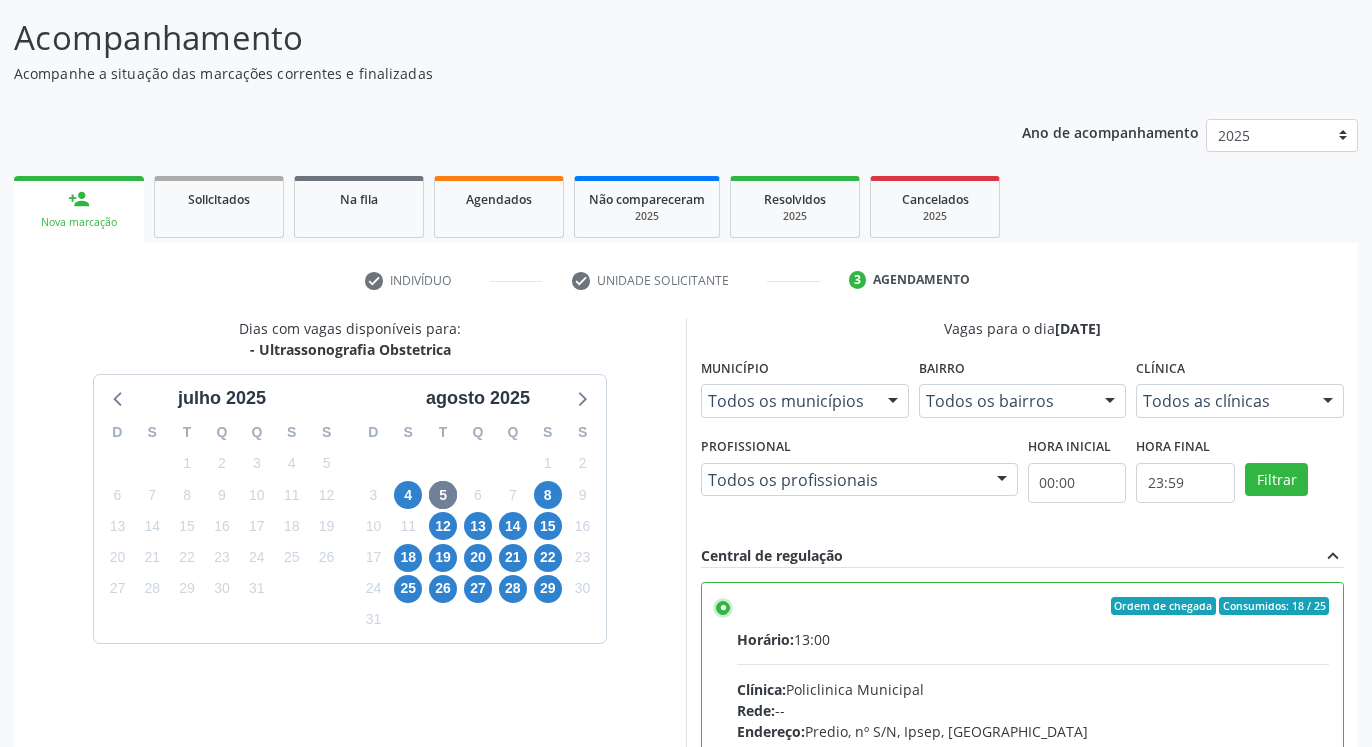 scroll, scrollTop: 100, scrollLeft: 0, axis: vertical 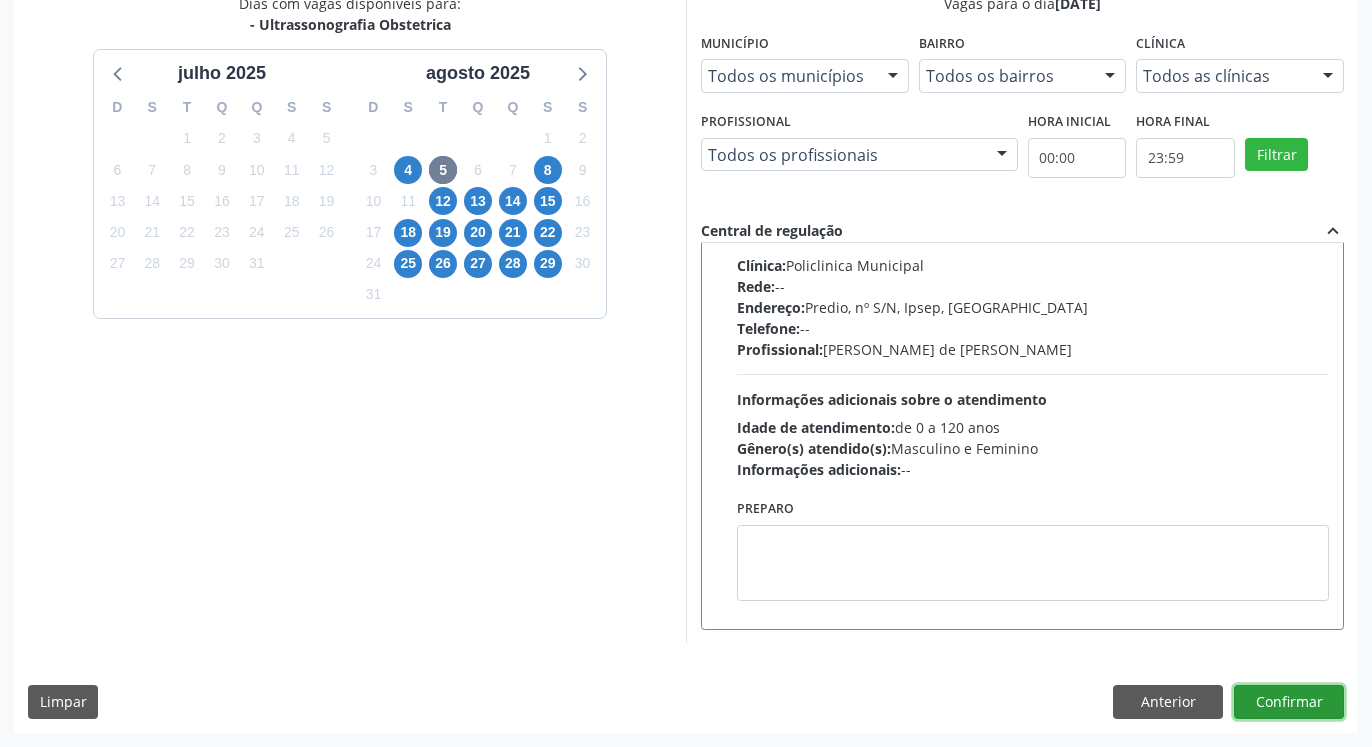 click on "Confirmar" at bounding box center (1289, 702) 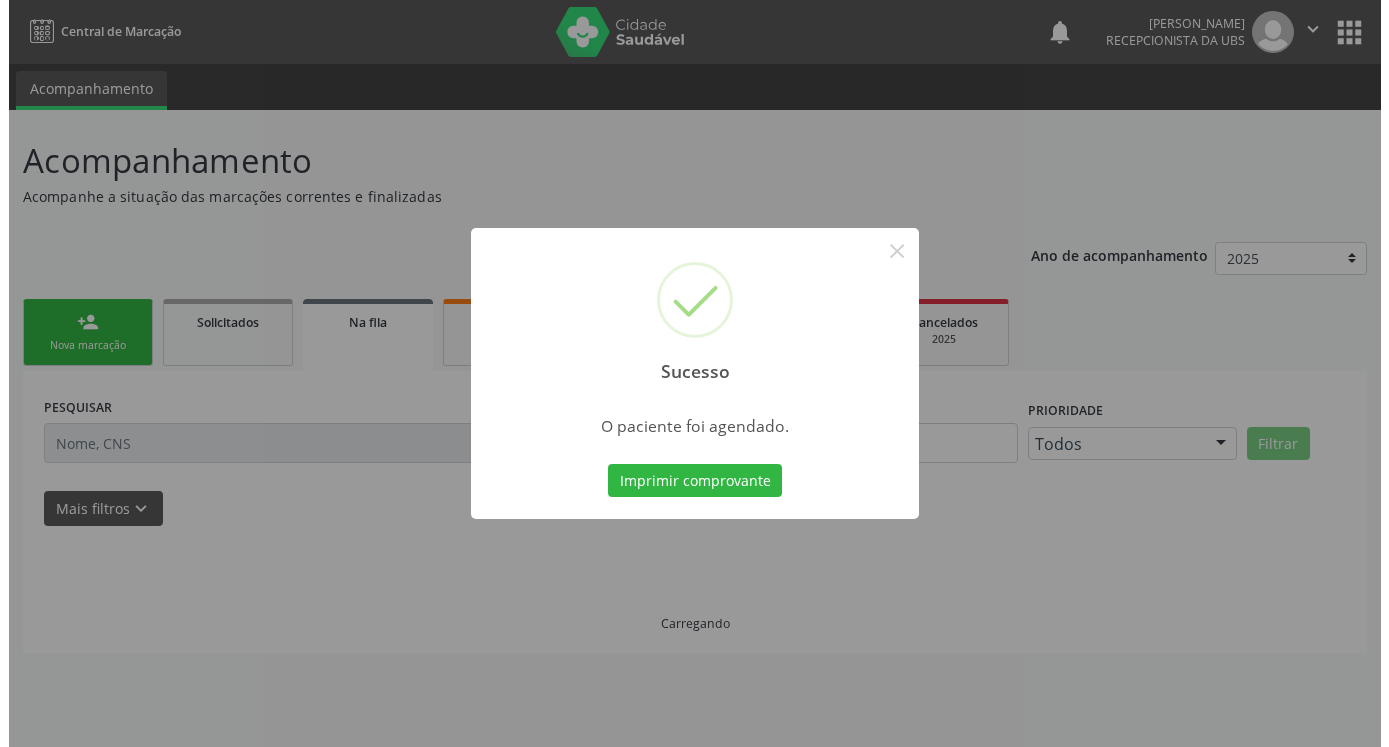 scroll, scrollTop: 0, scrollLeft: 0, axis: both 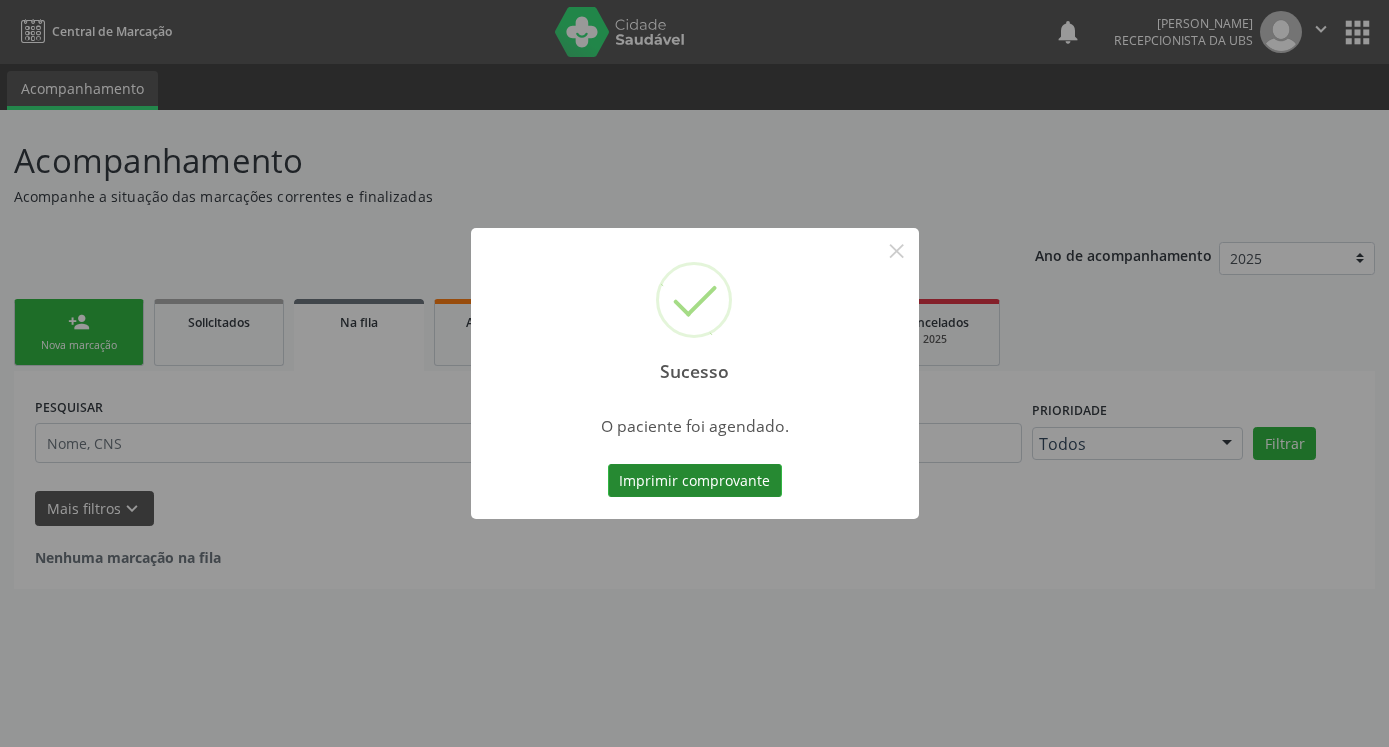 click on "Imprimir comprovante" at bounding box center (695, 481) 